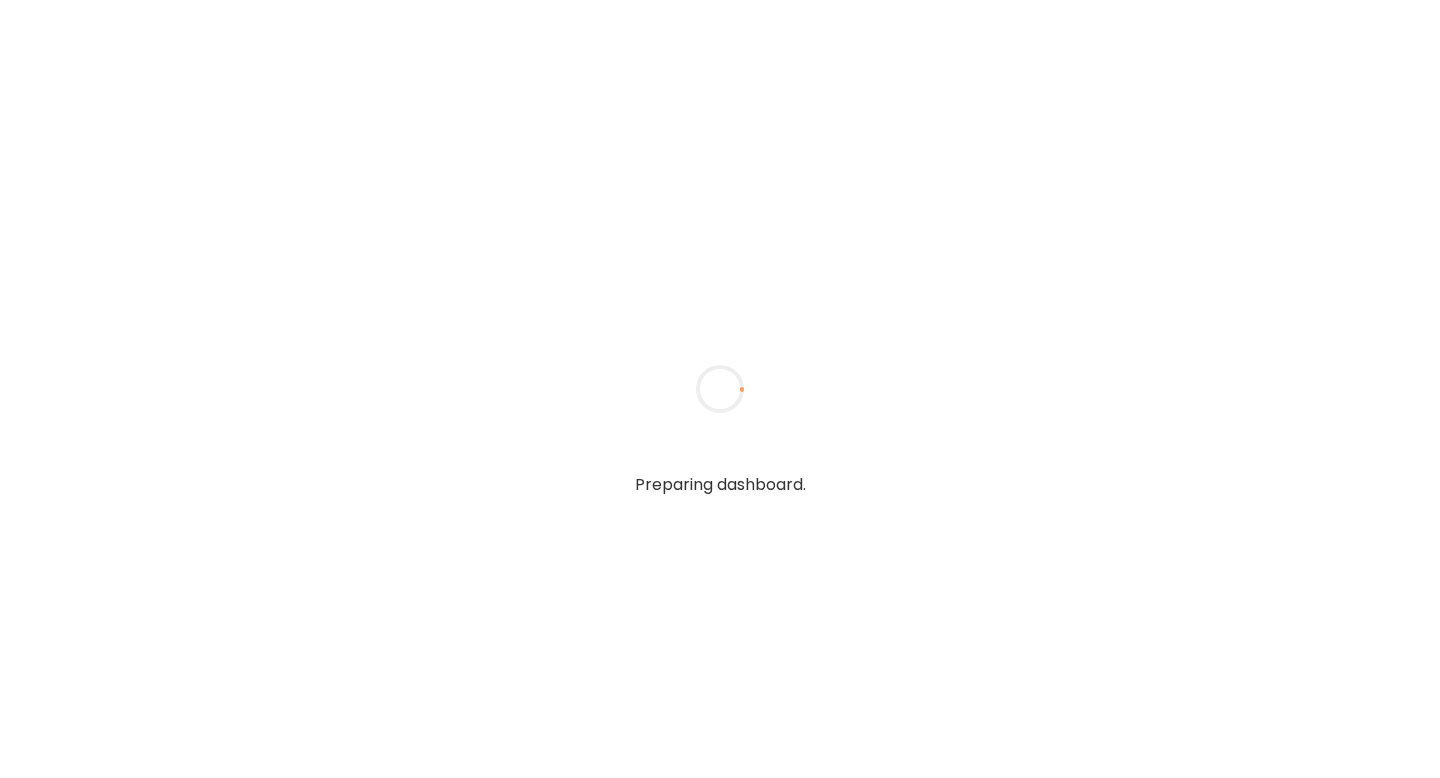 scroll, scrollTop: 0, scrollLeft: 0, axis: both 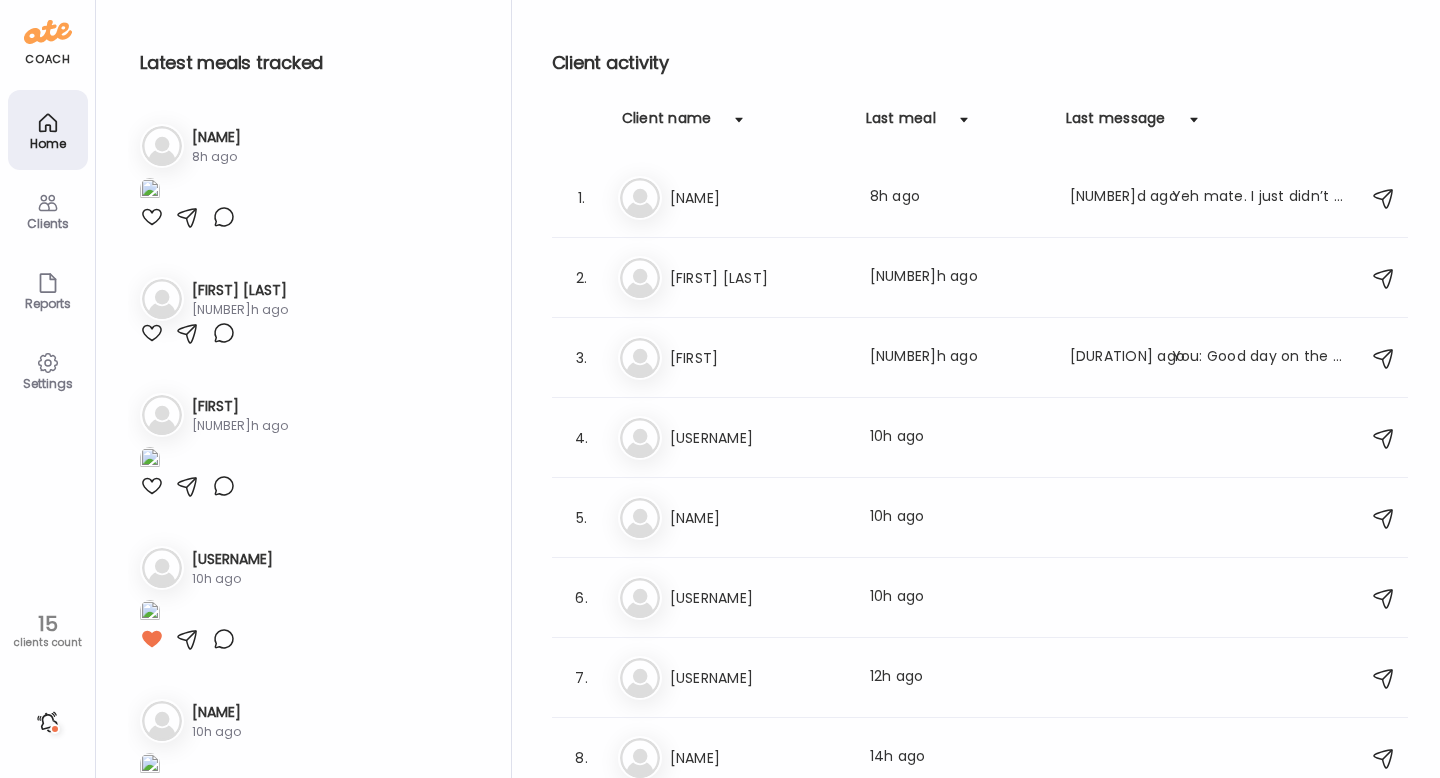 click at bounding box center [224, 217] 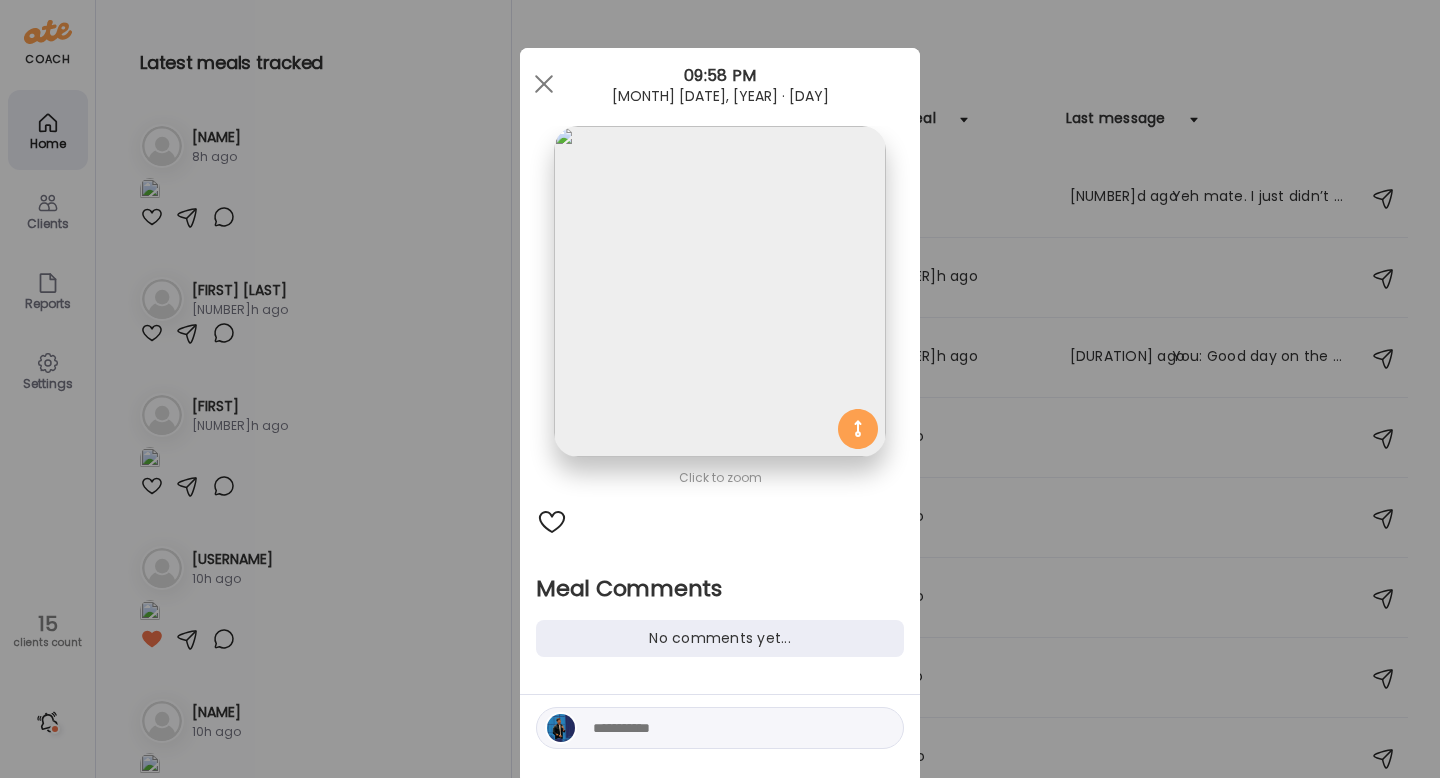 click at bounding box center [728, 728] 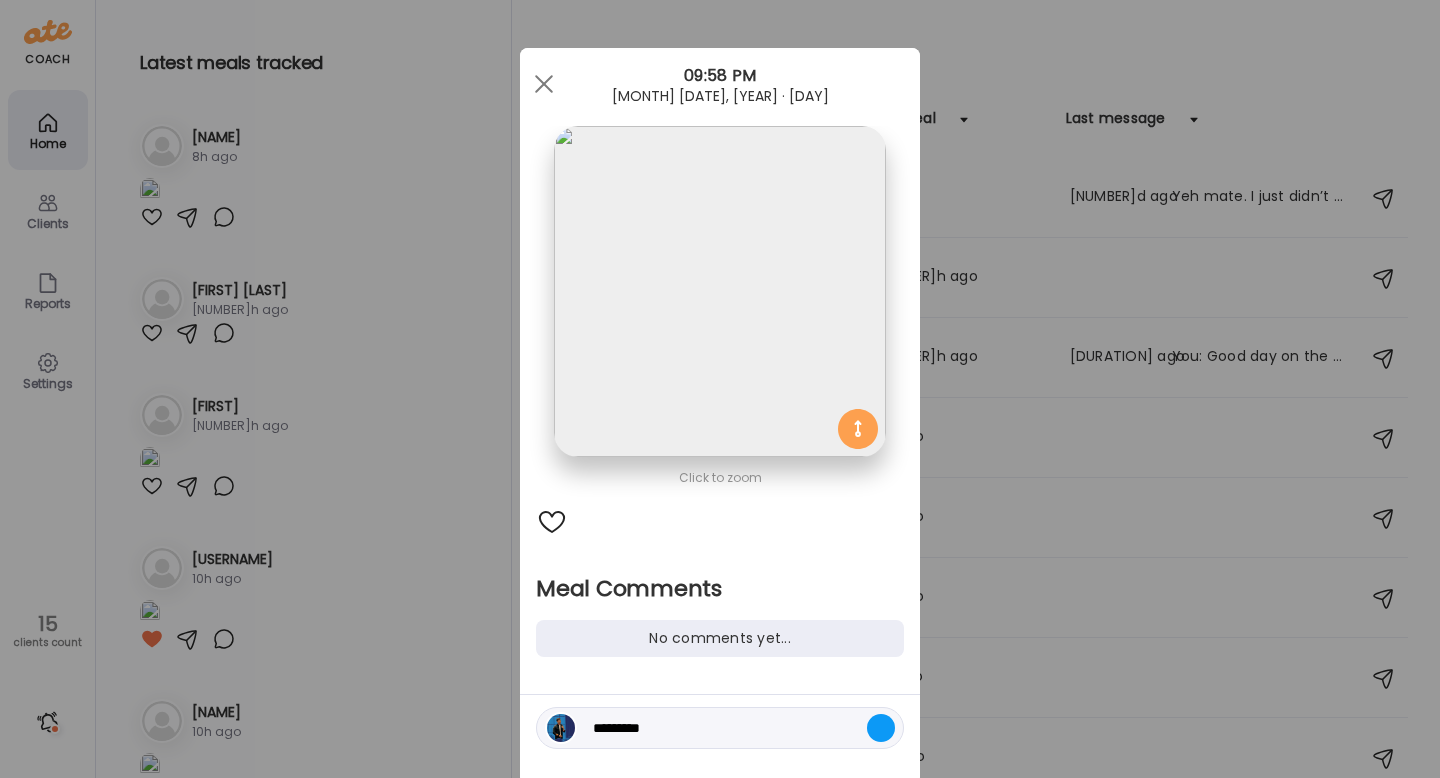 type on "**********" 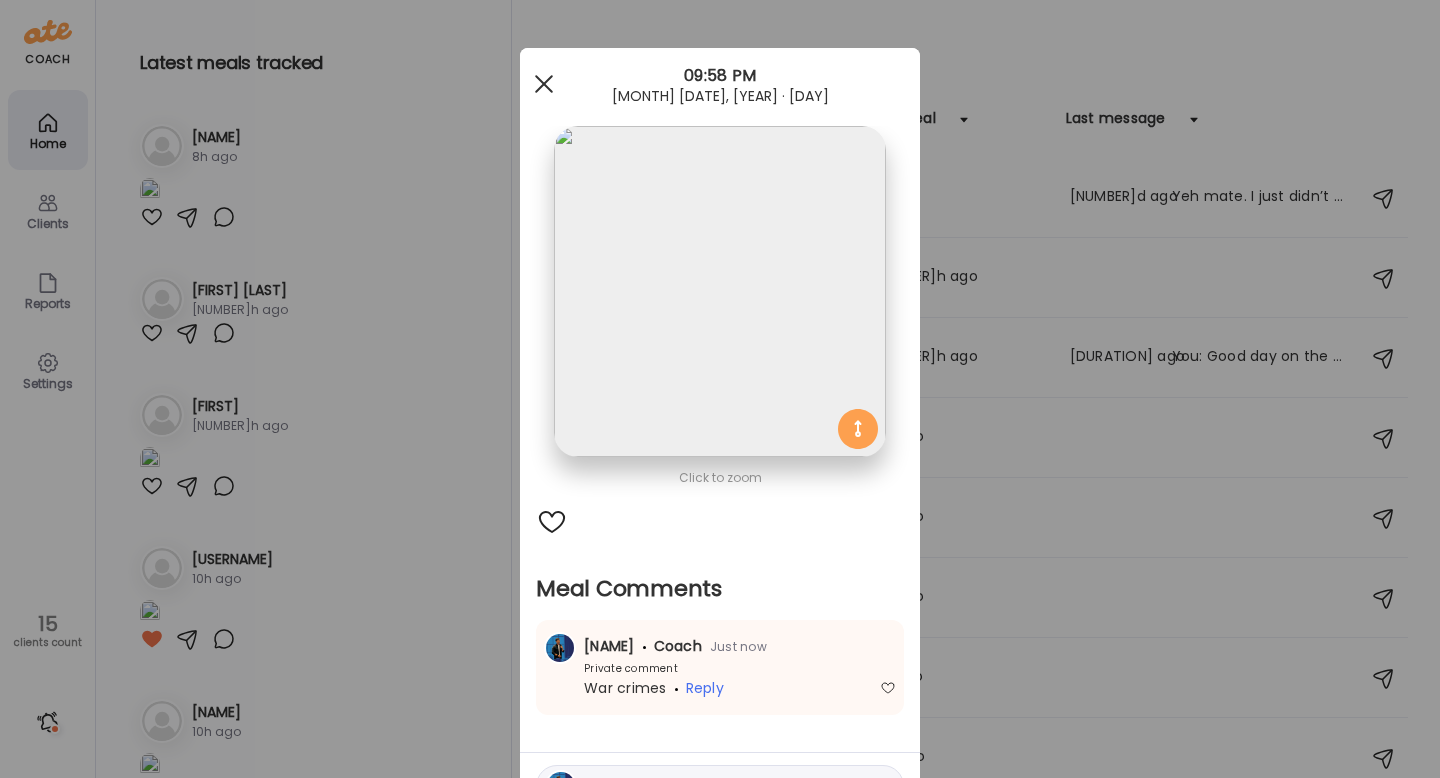 click at bounding box center (544, 84) 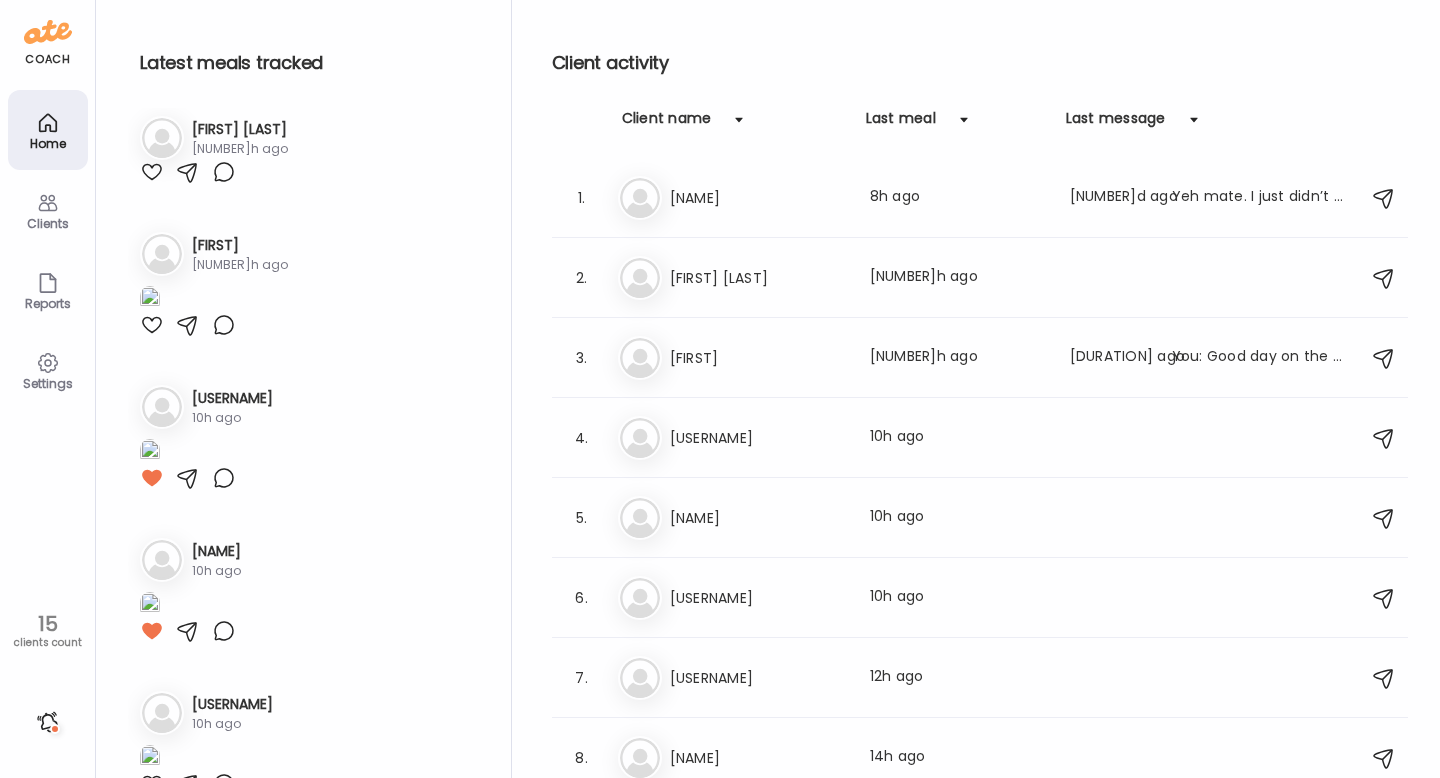 scroll, scrollTop: 500, scrollLeft: 0, axis: vertical 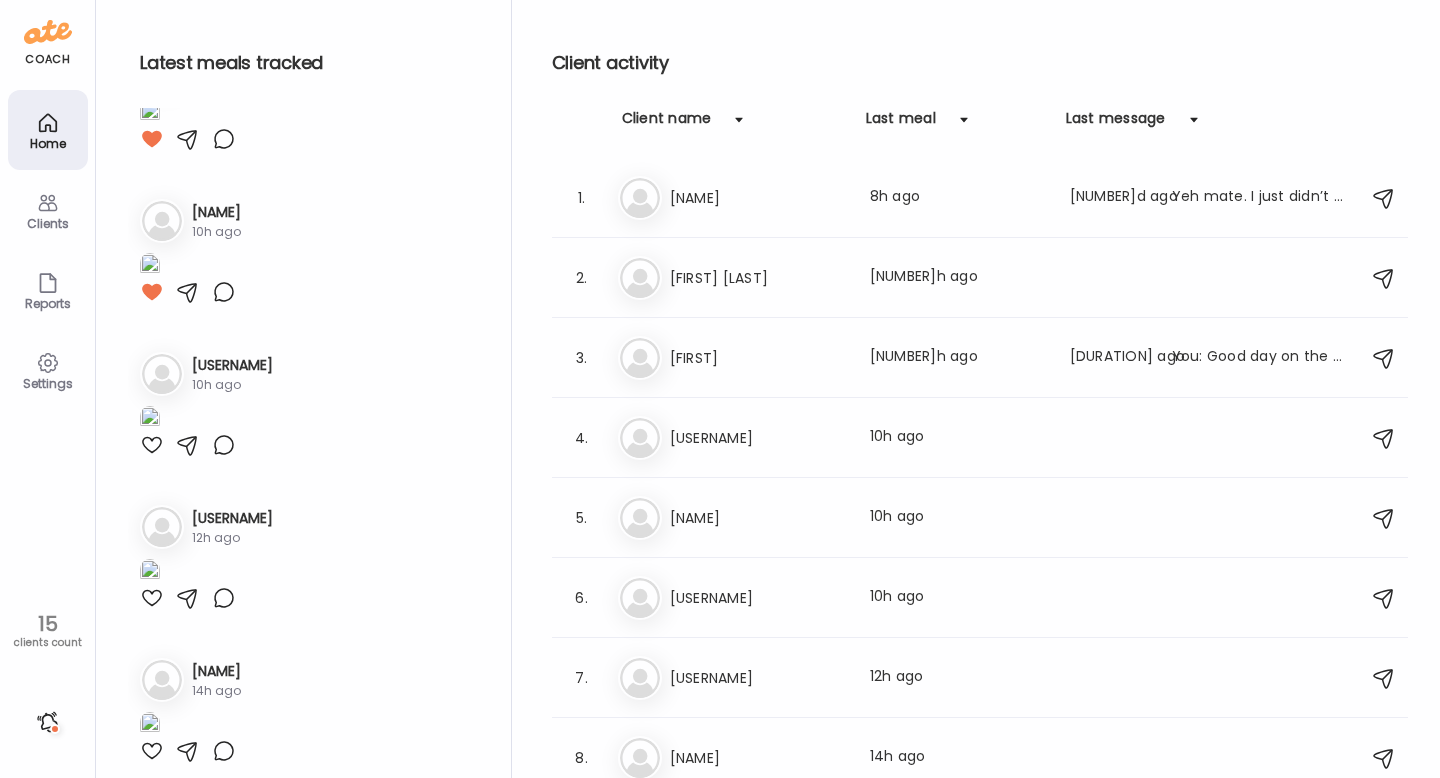 click at bounding box center [150, -40] 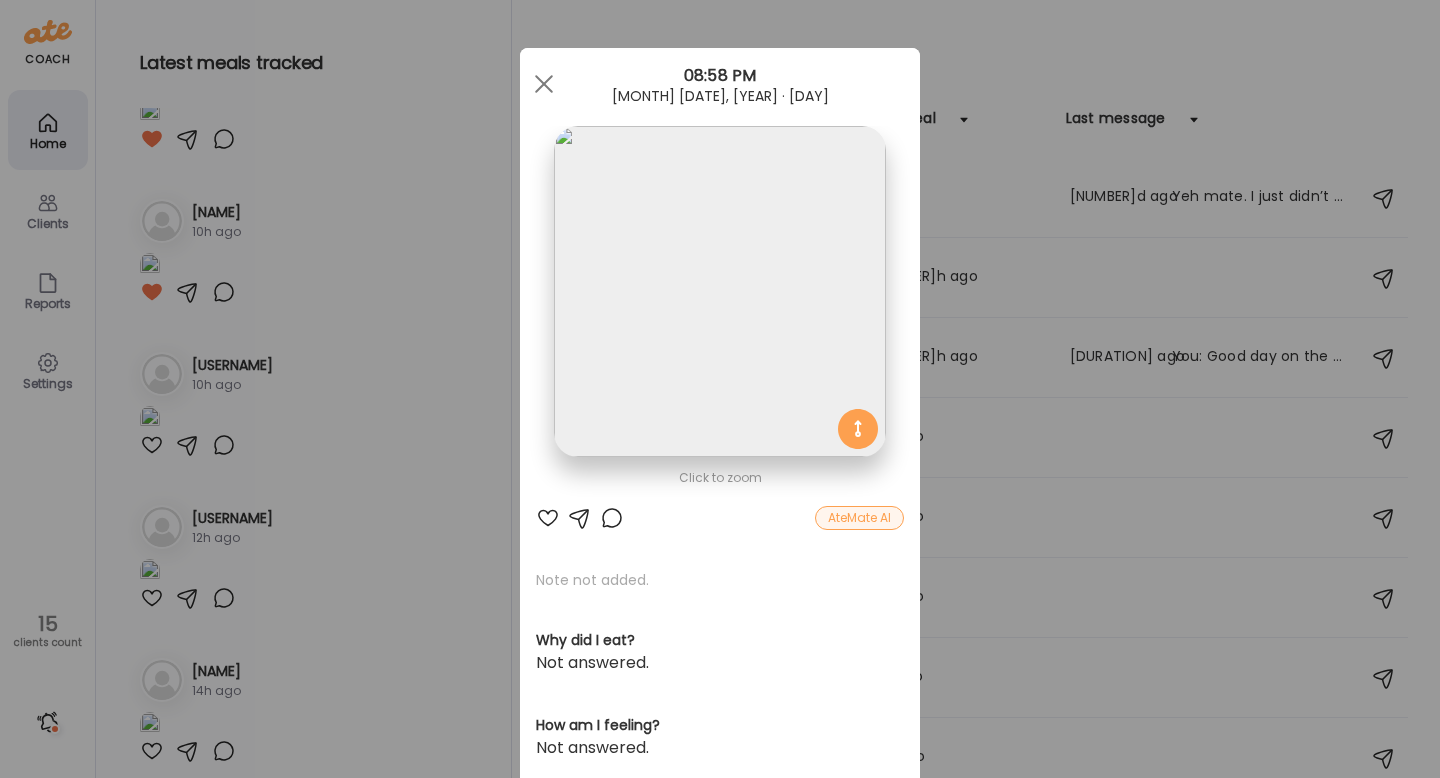 scroll, scrollTop: 12, scrollLeft: 0, axis: vertical 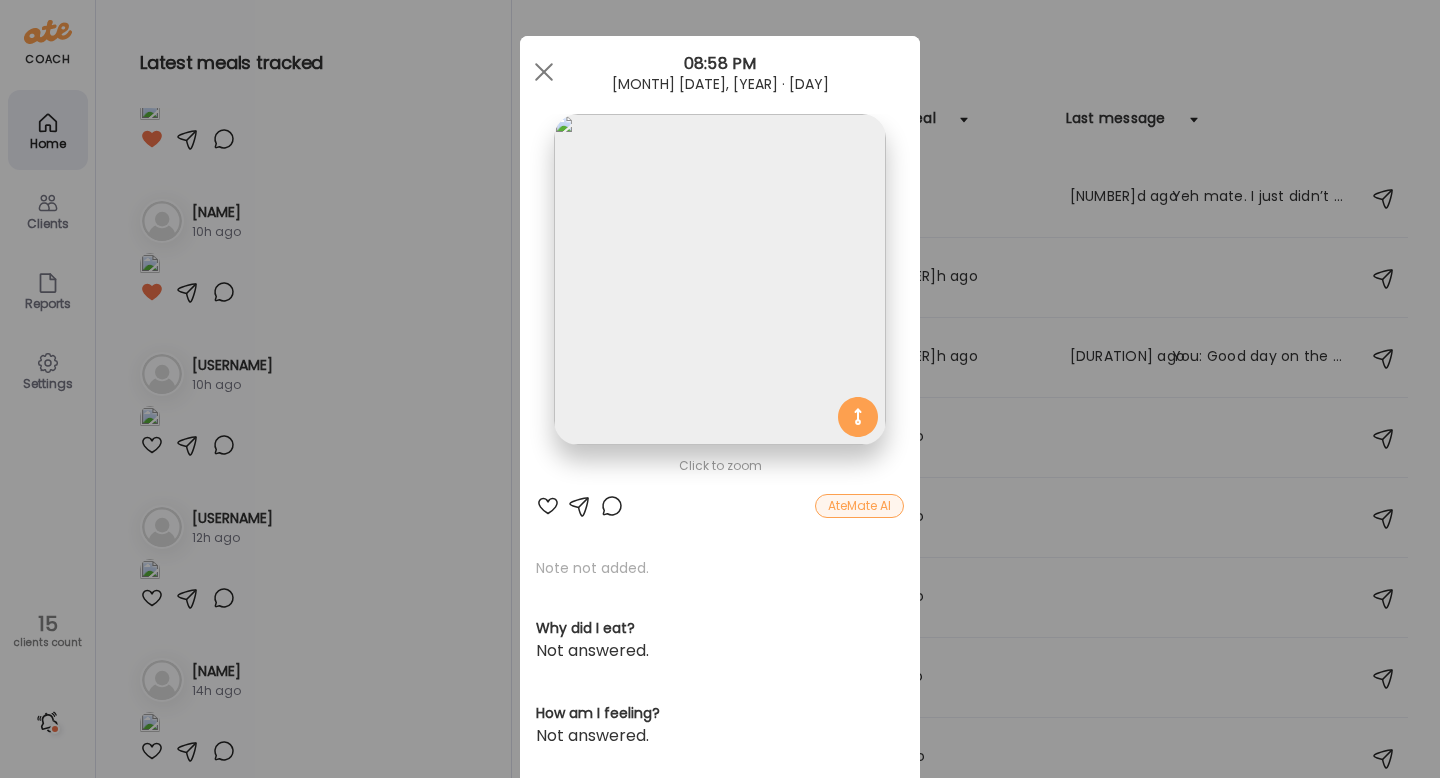 click at bounding box center (612, 506) 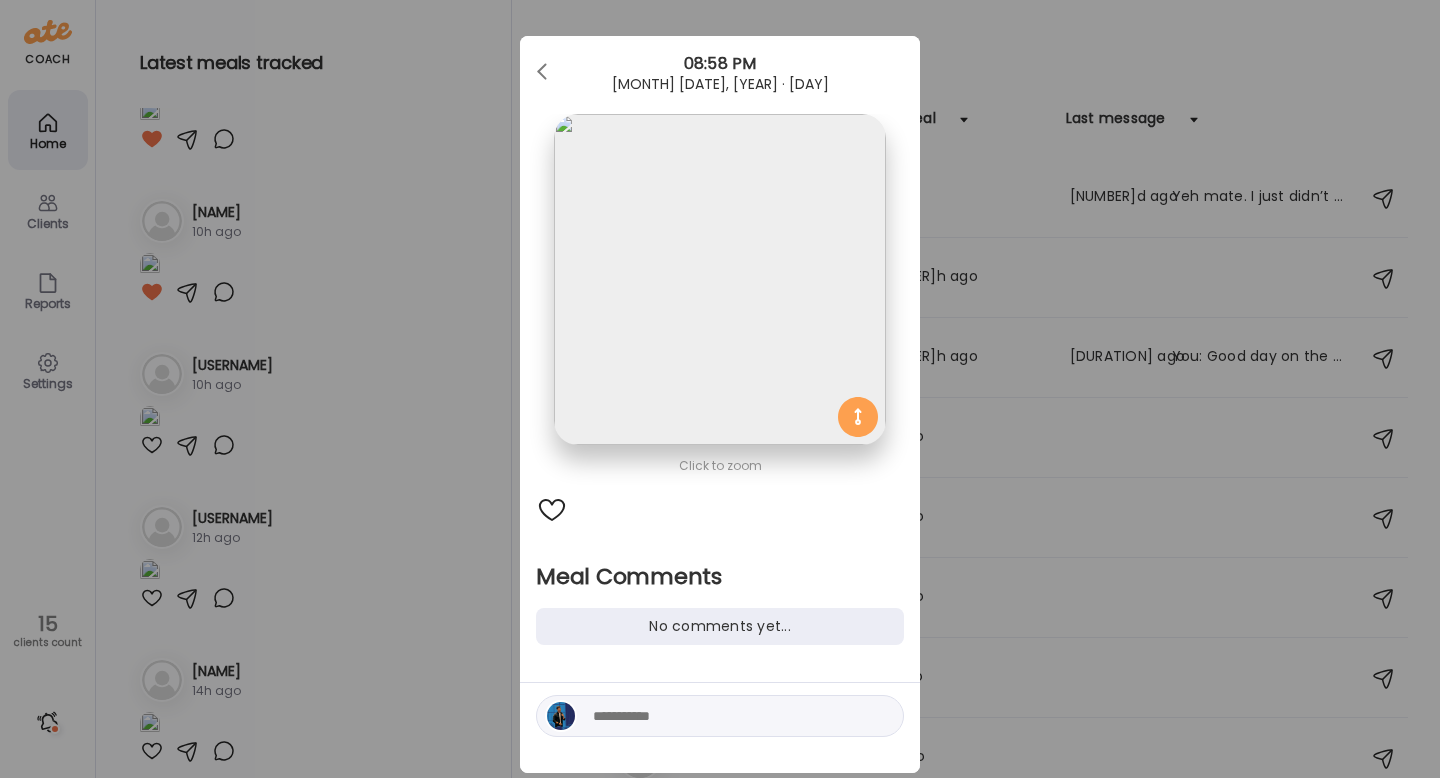 click at bounding box center [728, 716] 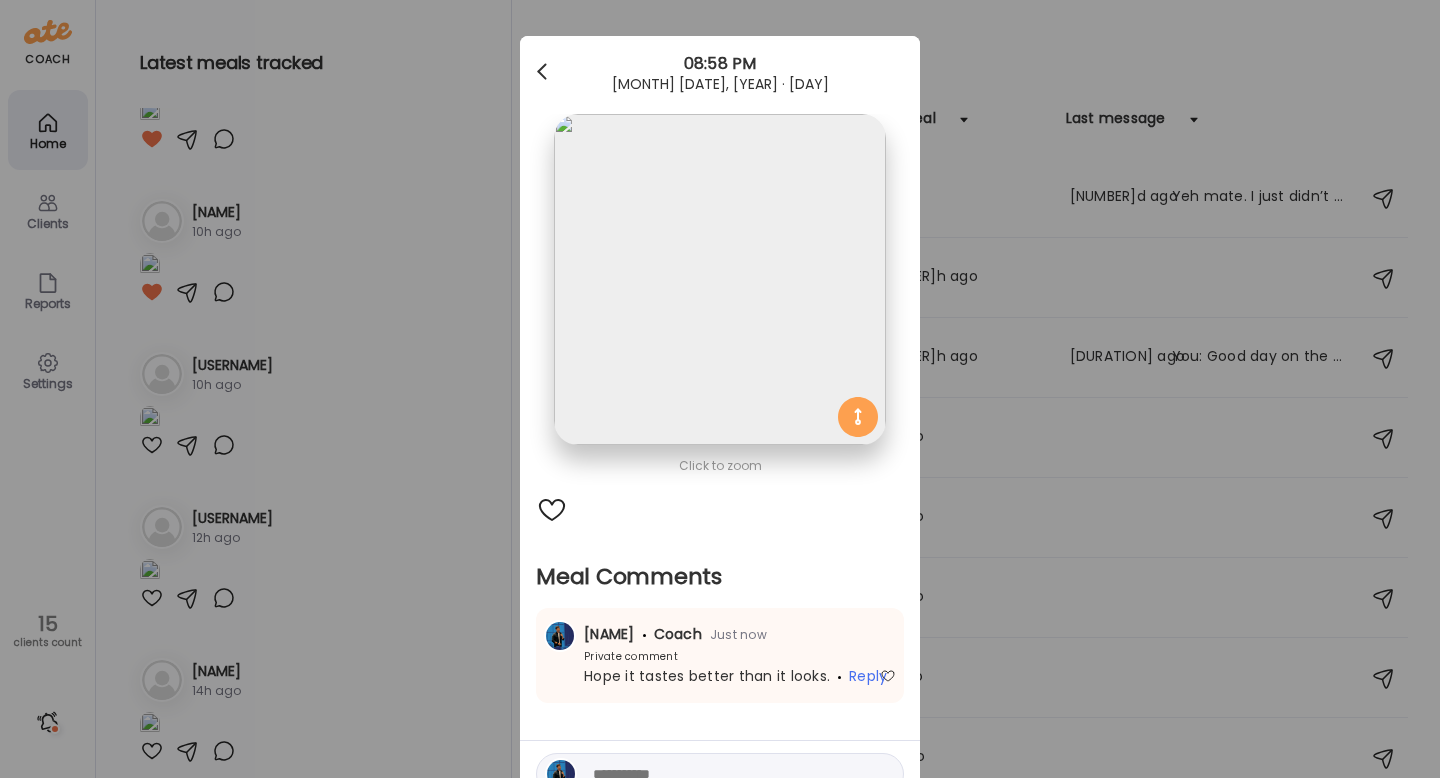 click at bounding box center (544, 72) 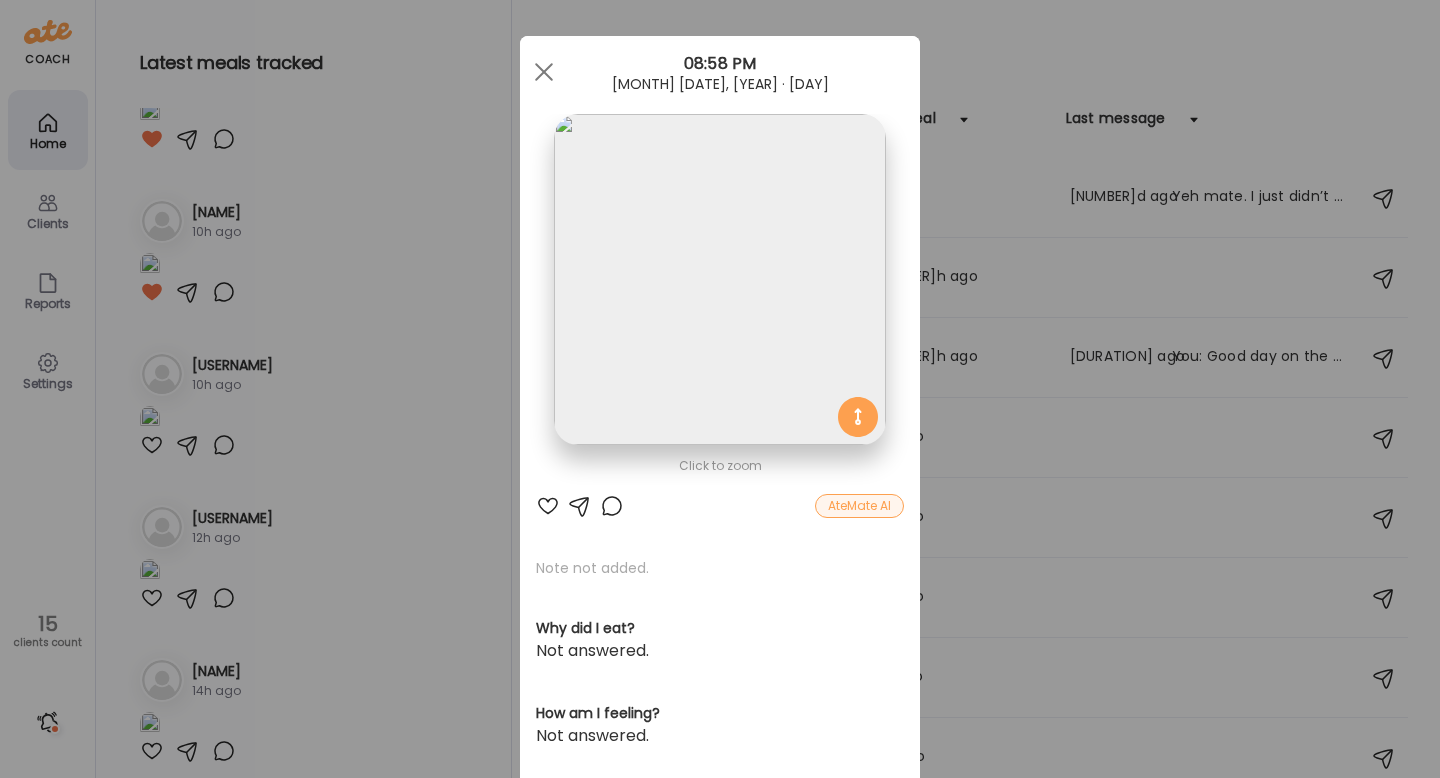 click at bounding box center (544, 72) 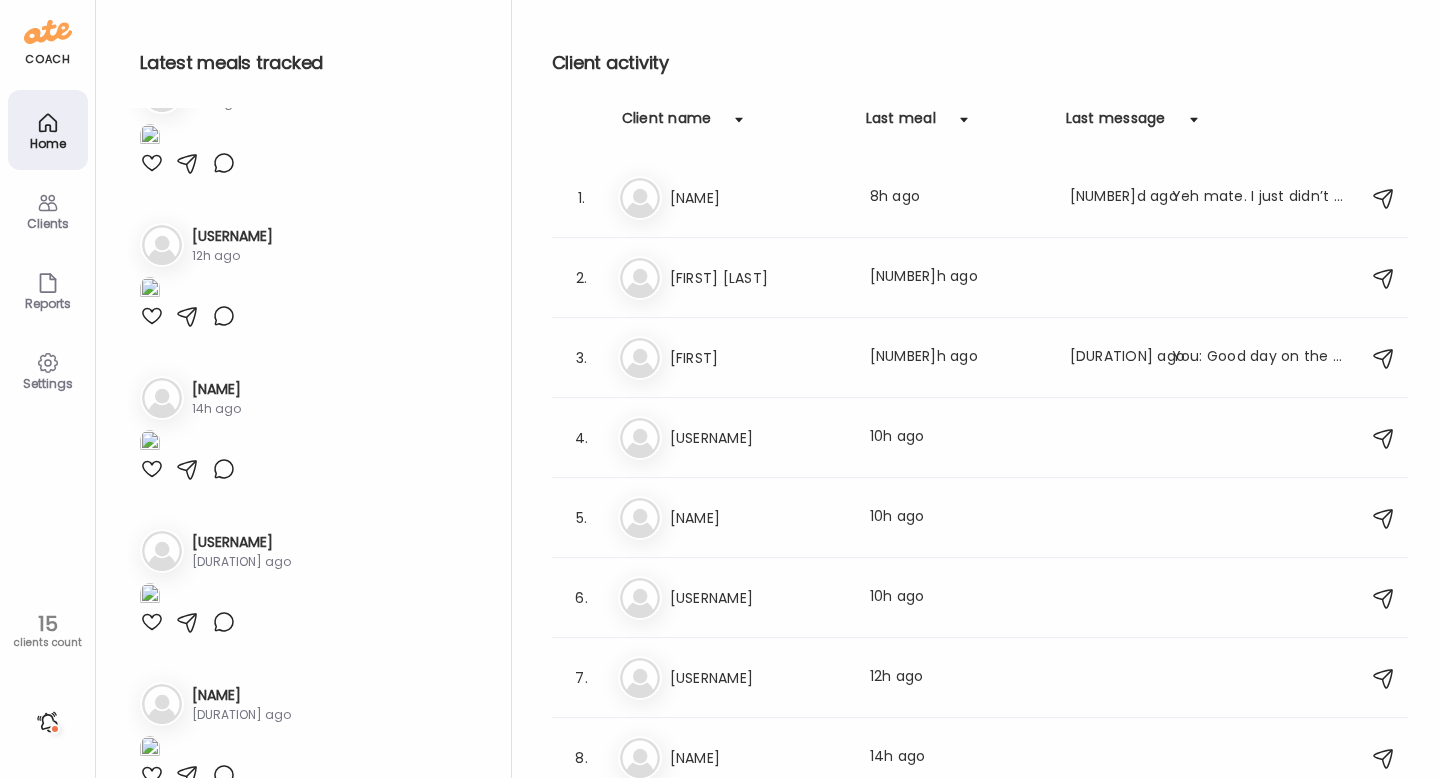scroll, scrollTop: 838, scrollLeft: 0, axis: vertical 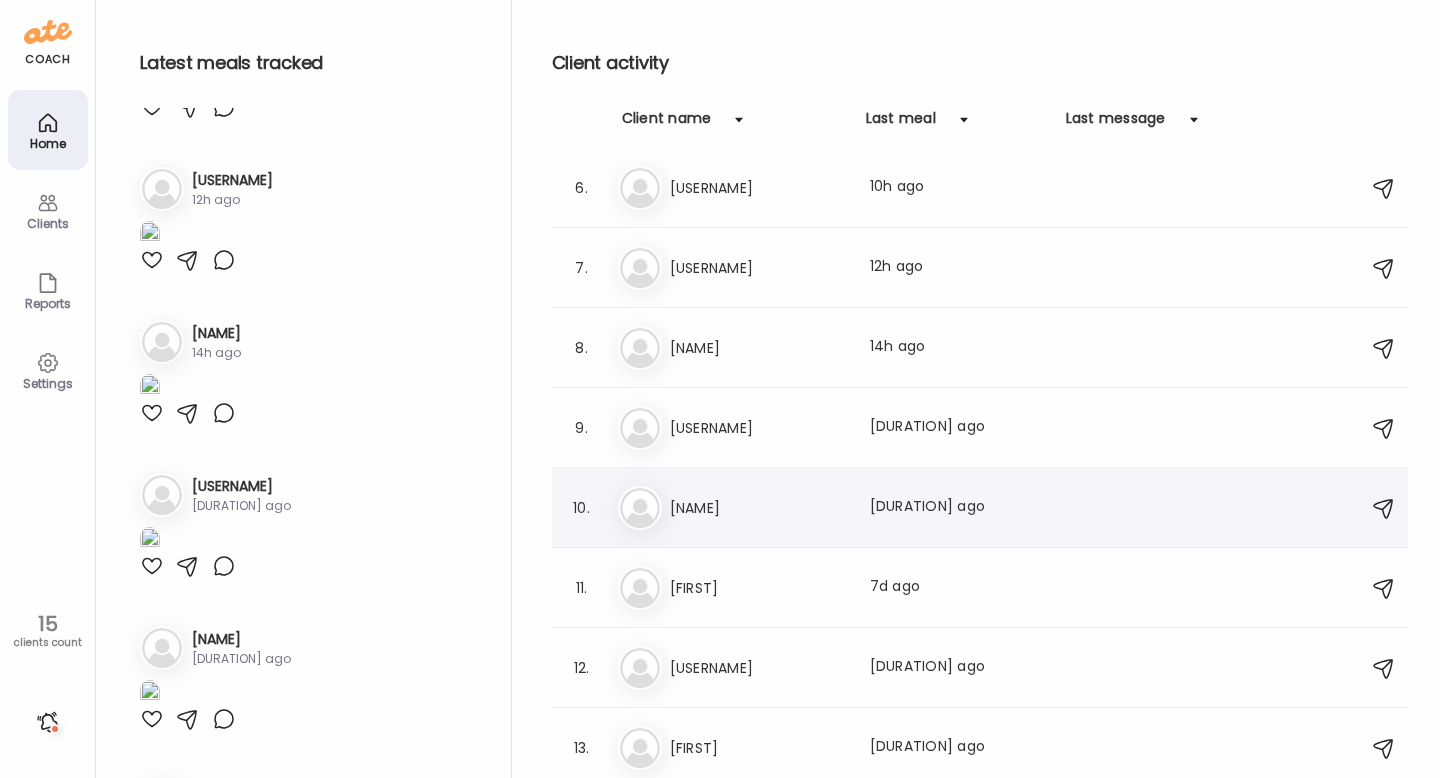 click on "[NAME]
Last meal:  [DURATION] ago" at bounding box center (983, 508) 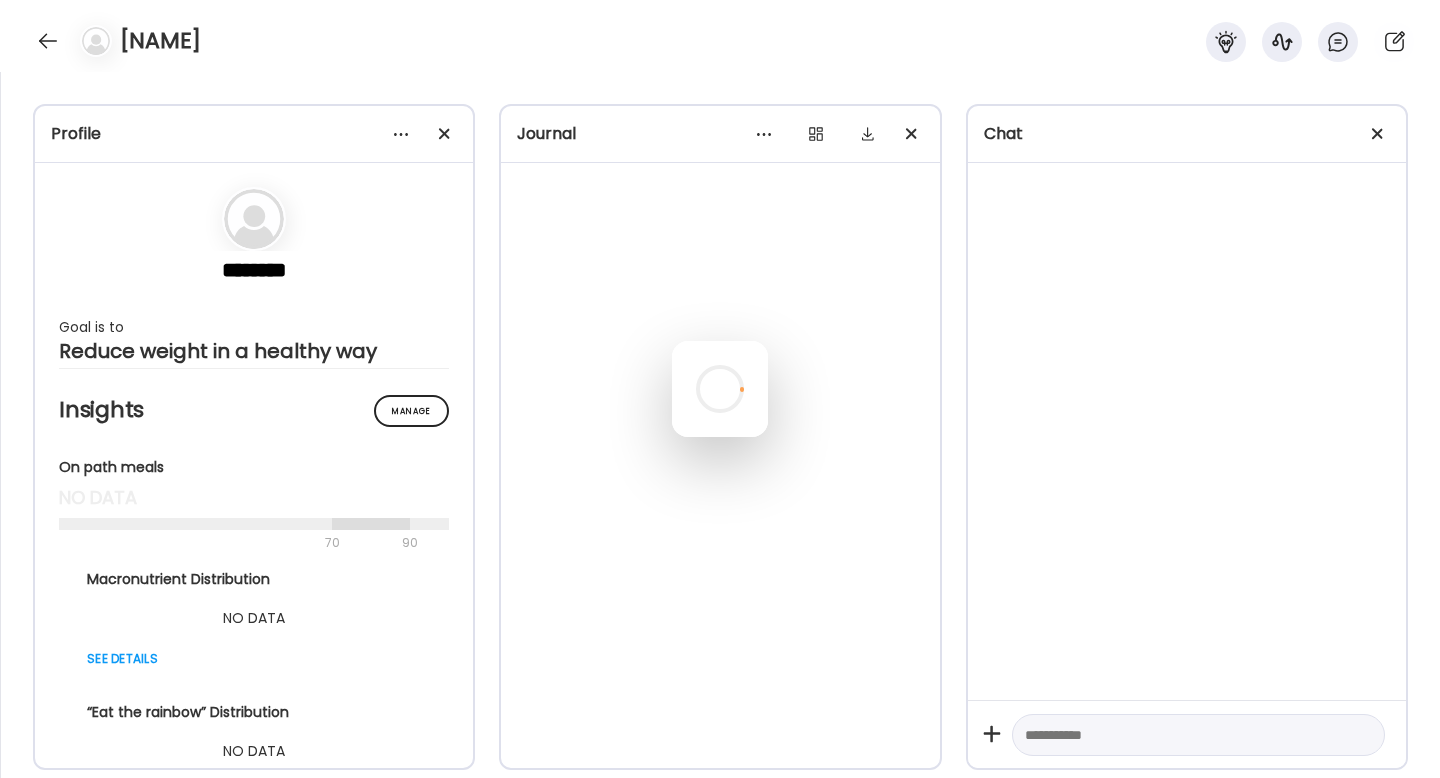 scroll, scrollTop: 847, scrollLeft: 0, axis: vertical 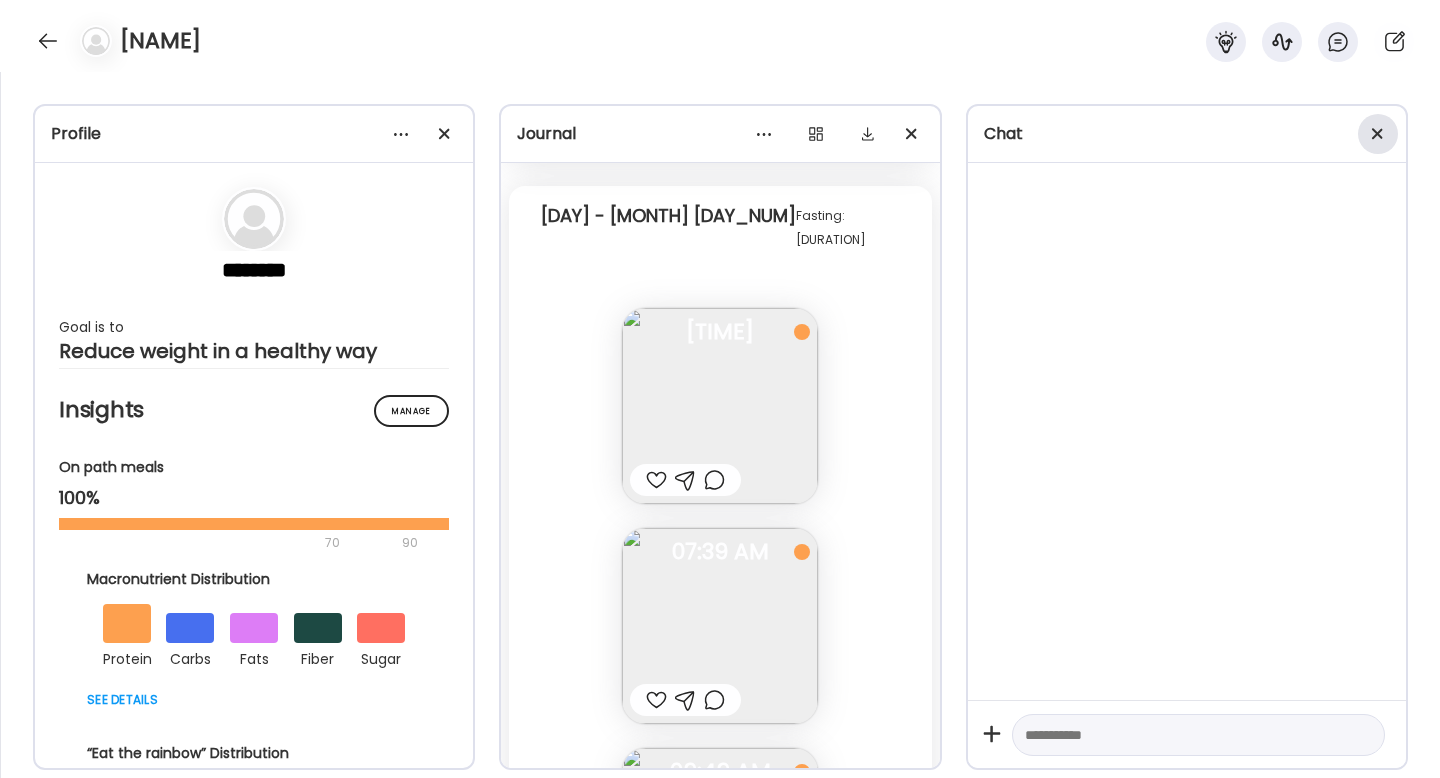 click at bounding box center (1377, 133) 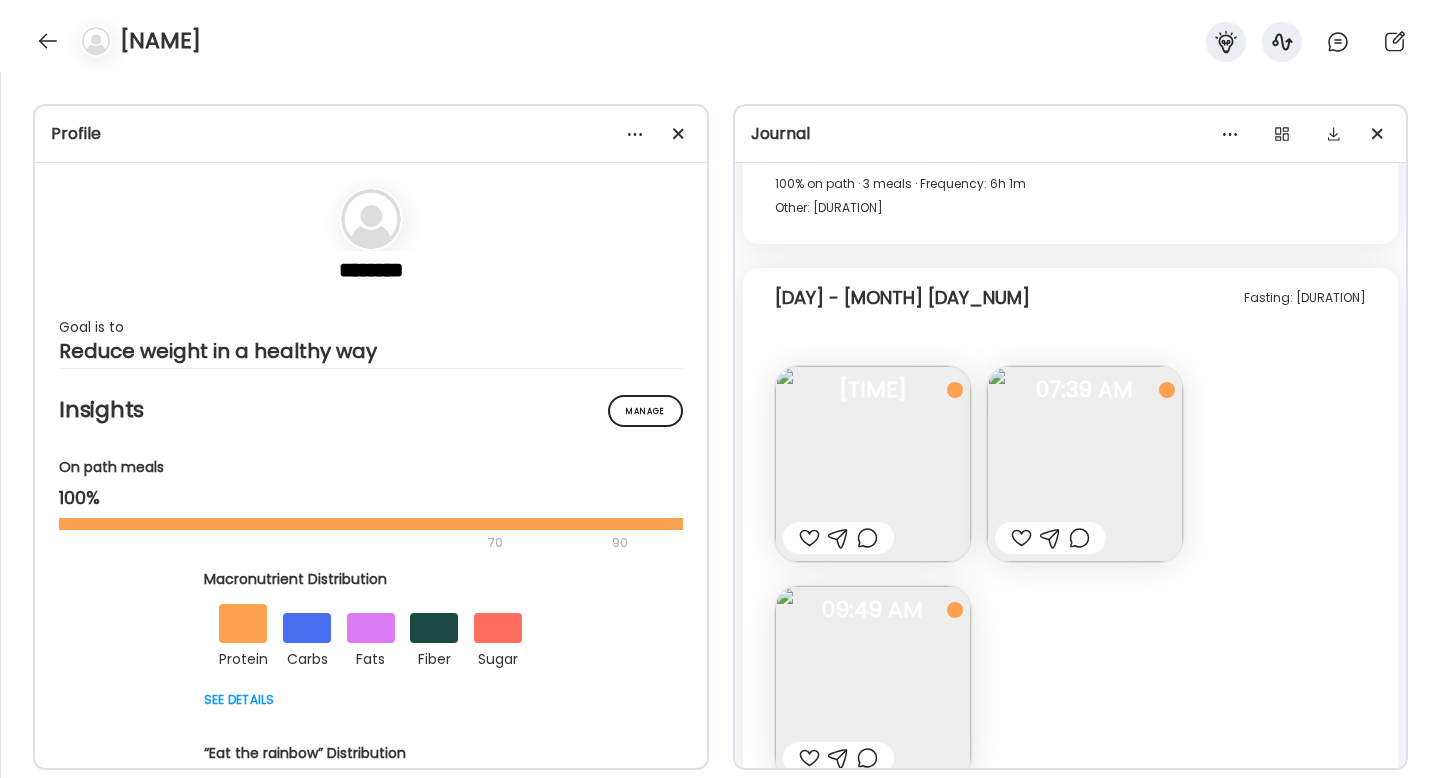 scroll, scrollTop: 19125, scrollLeft: 0, axis: vertical 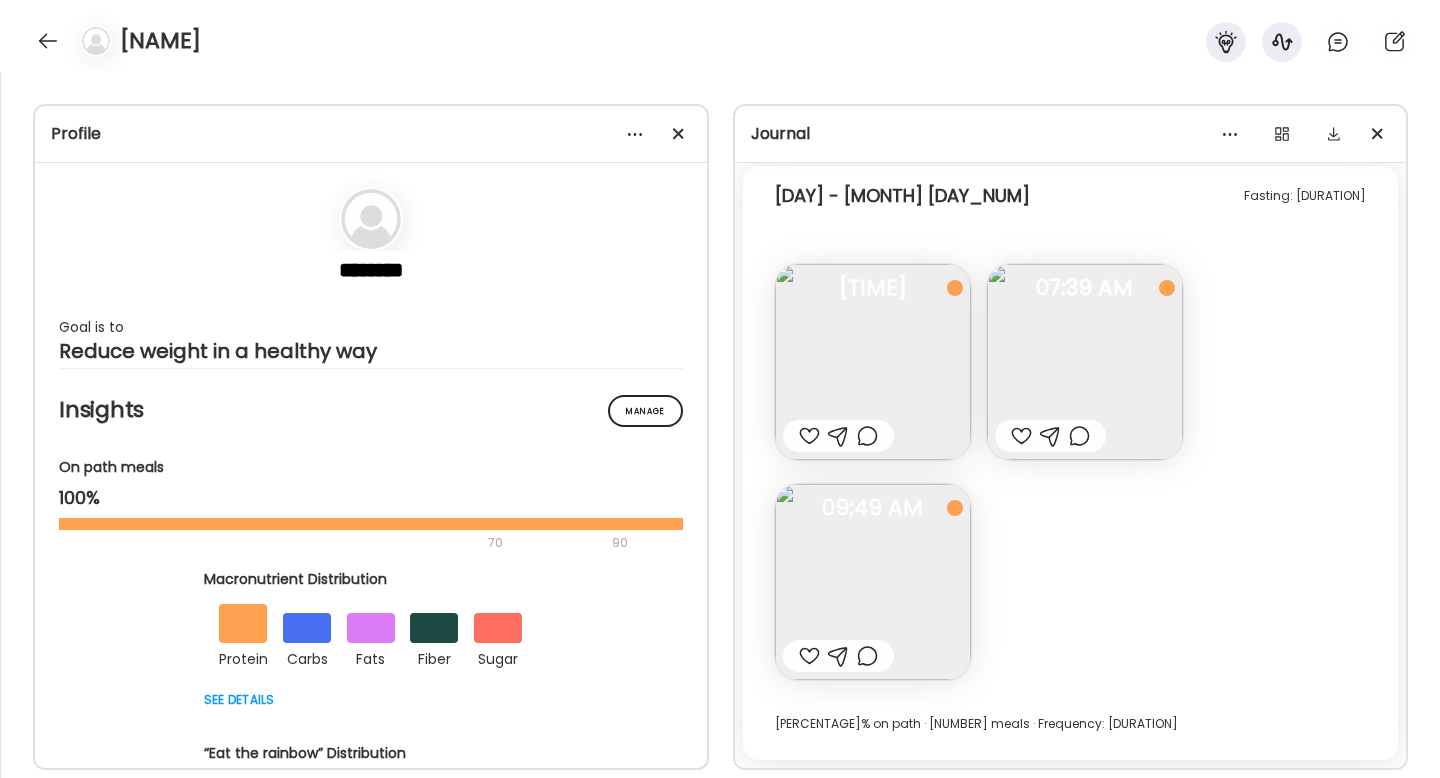 click at bounding box center [809, 436] 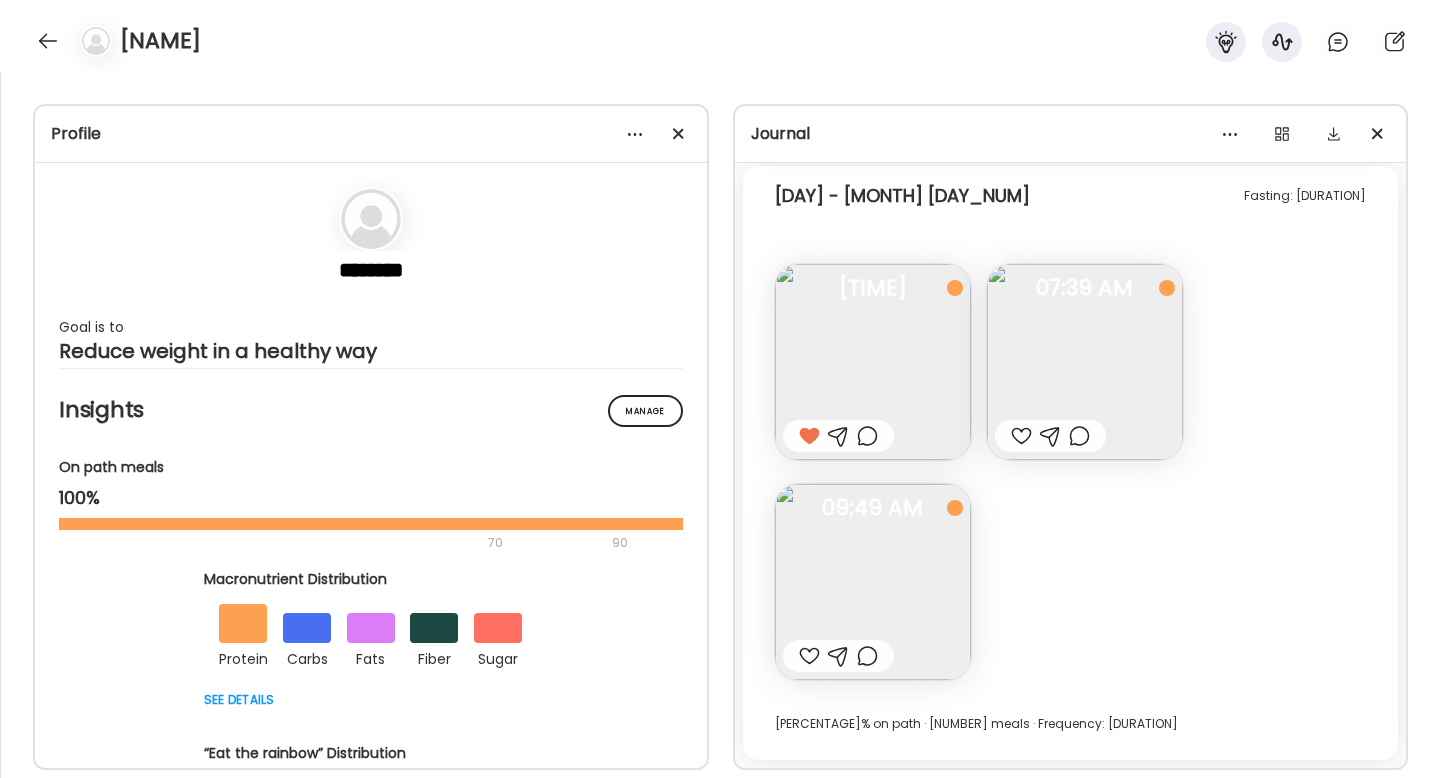 click at bounding box center (809, 656) 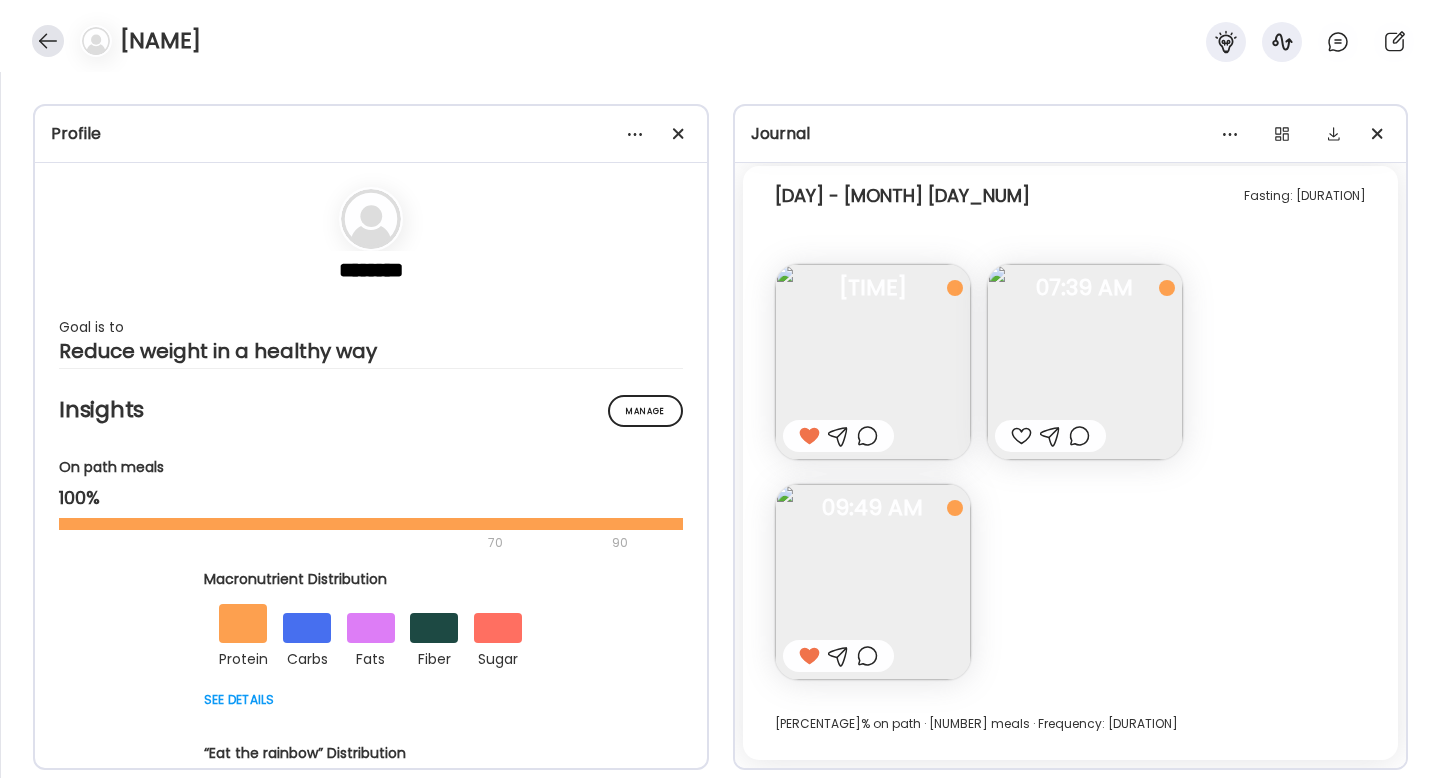 click at bounding box center (48, 41) 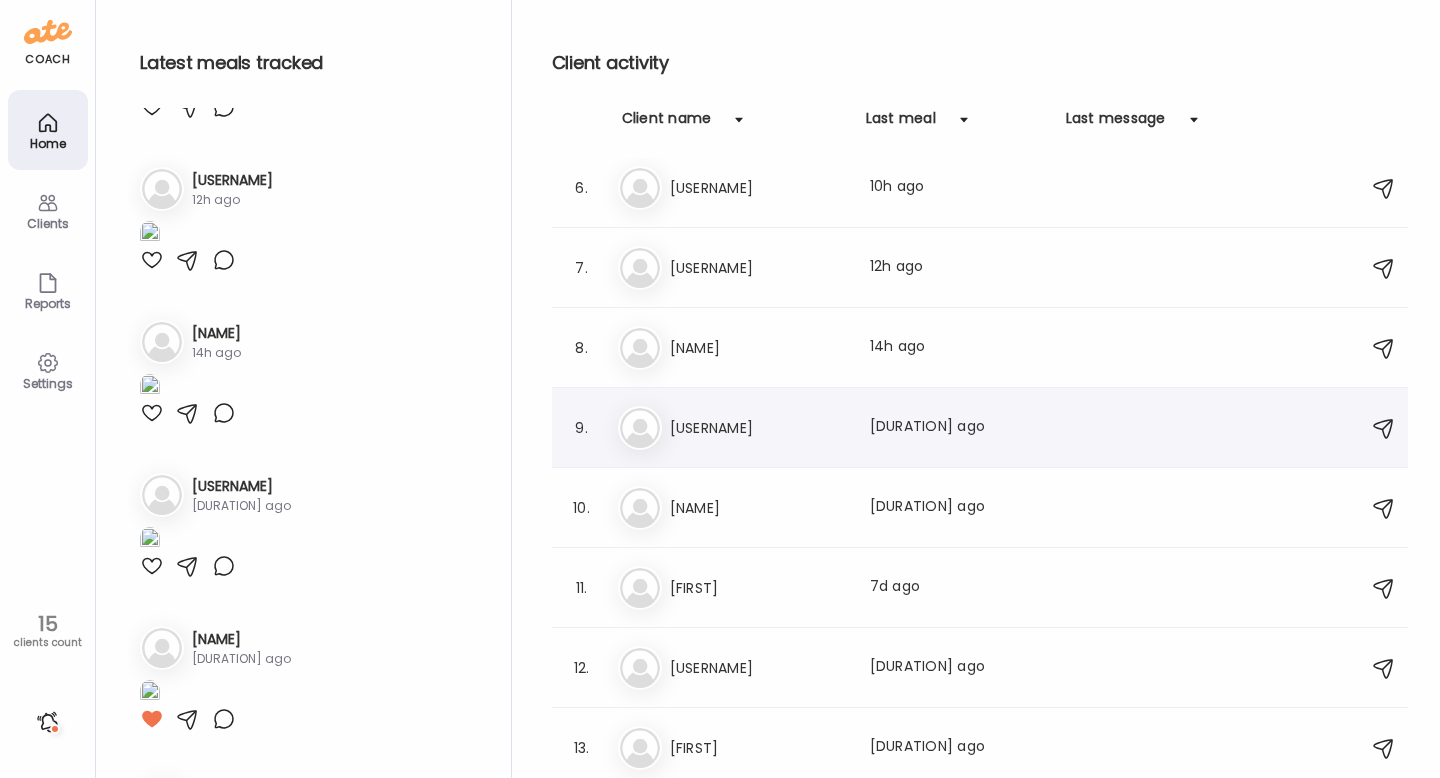 scroll, scrollTop: 838, scrollLeft: 0, axis: vertical 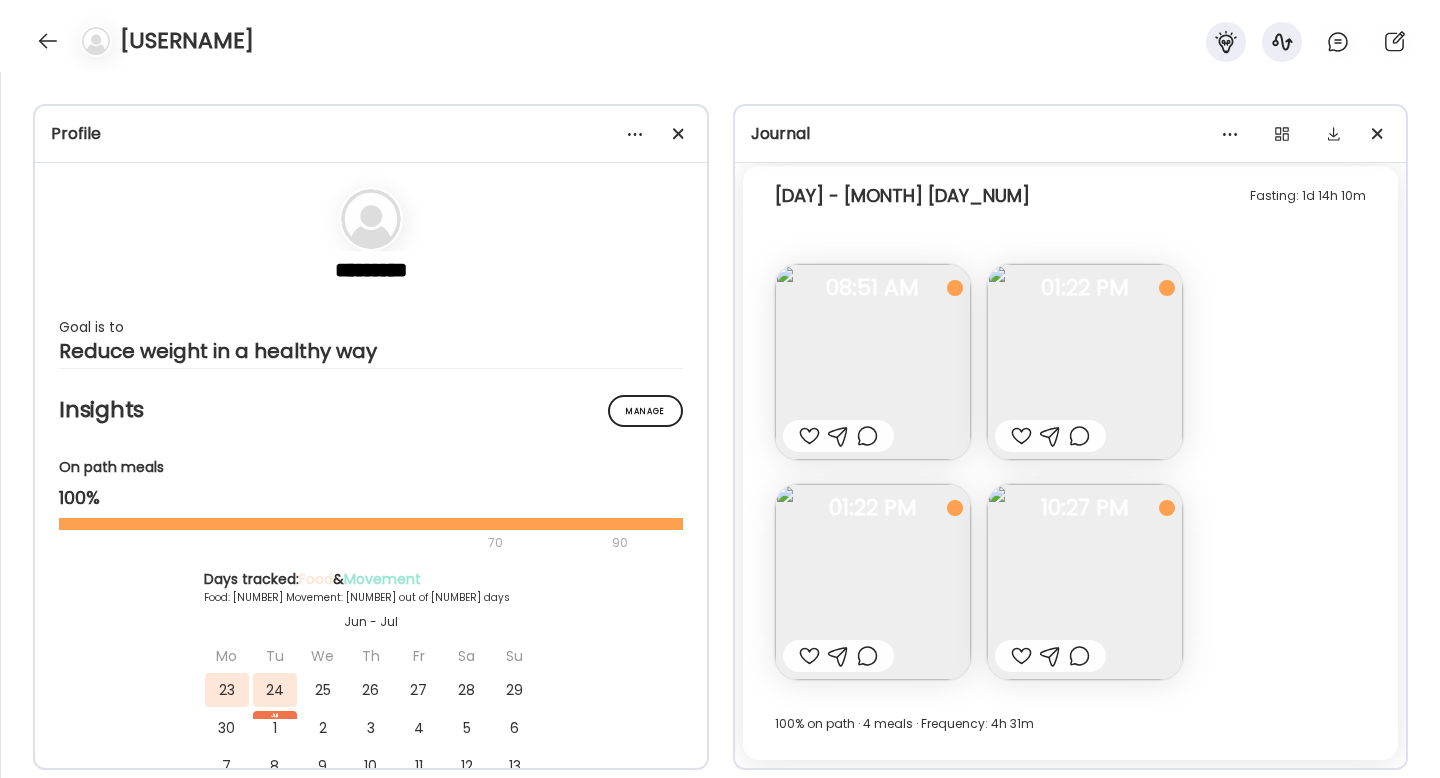 click at bounding box center (809, 436) 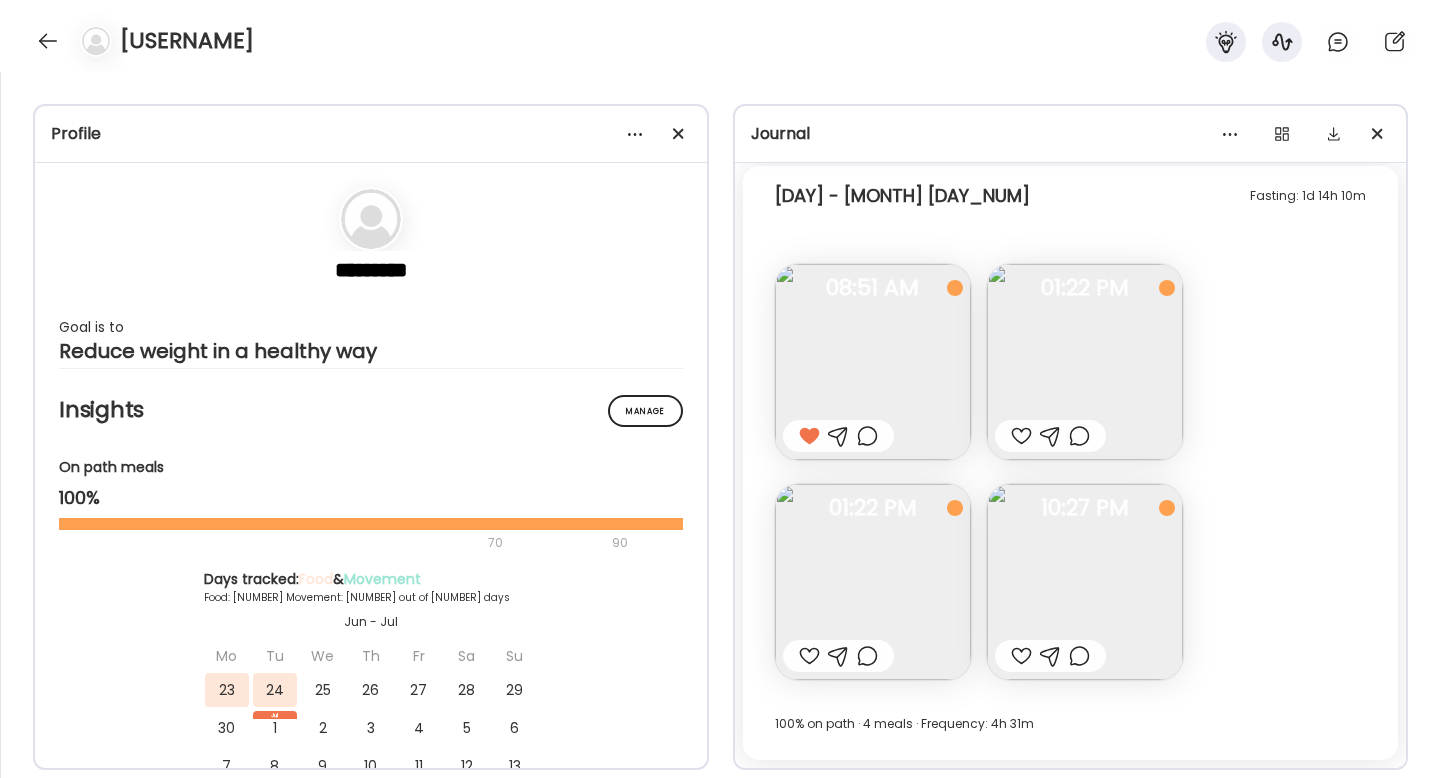 click at bounding box center (1021, 436) 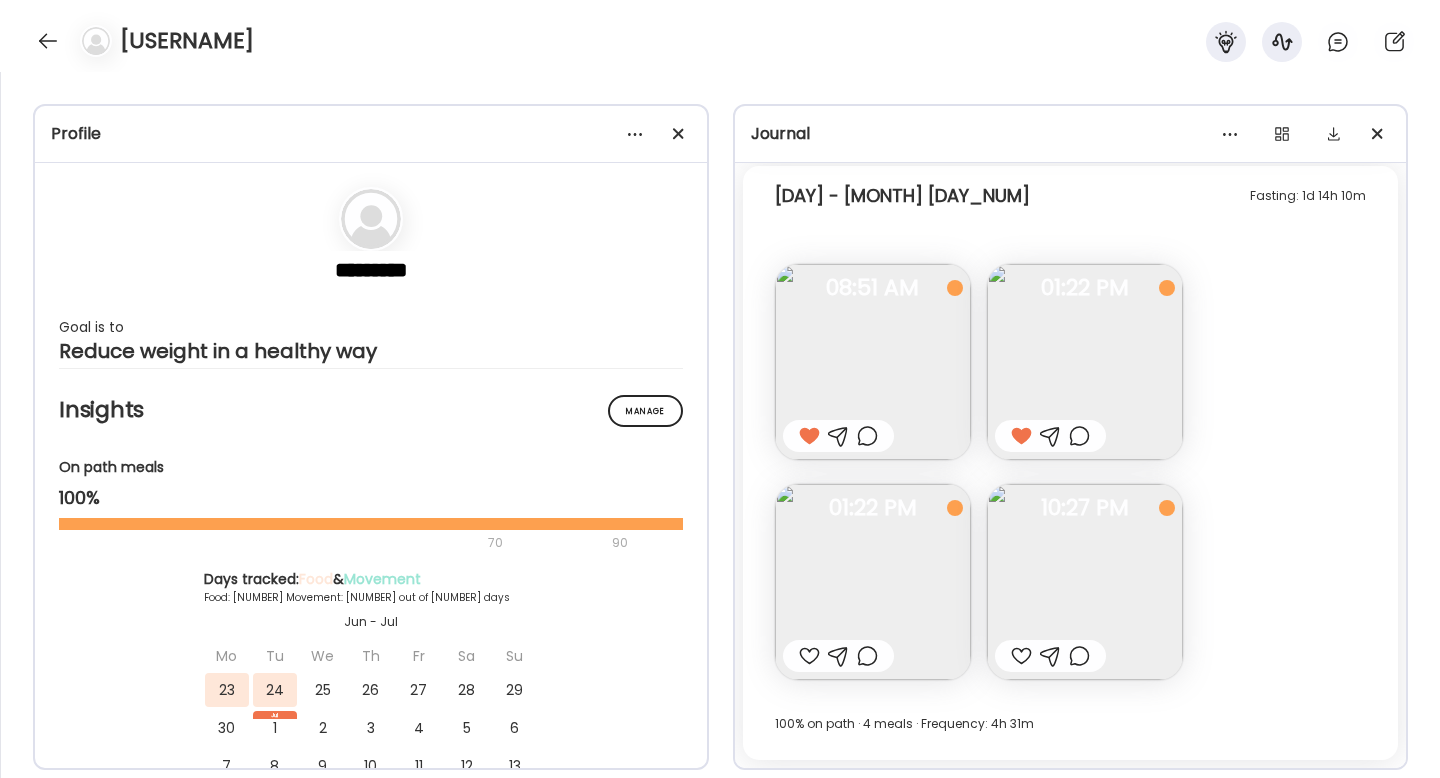 click at bounding box center (809, 656) 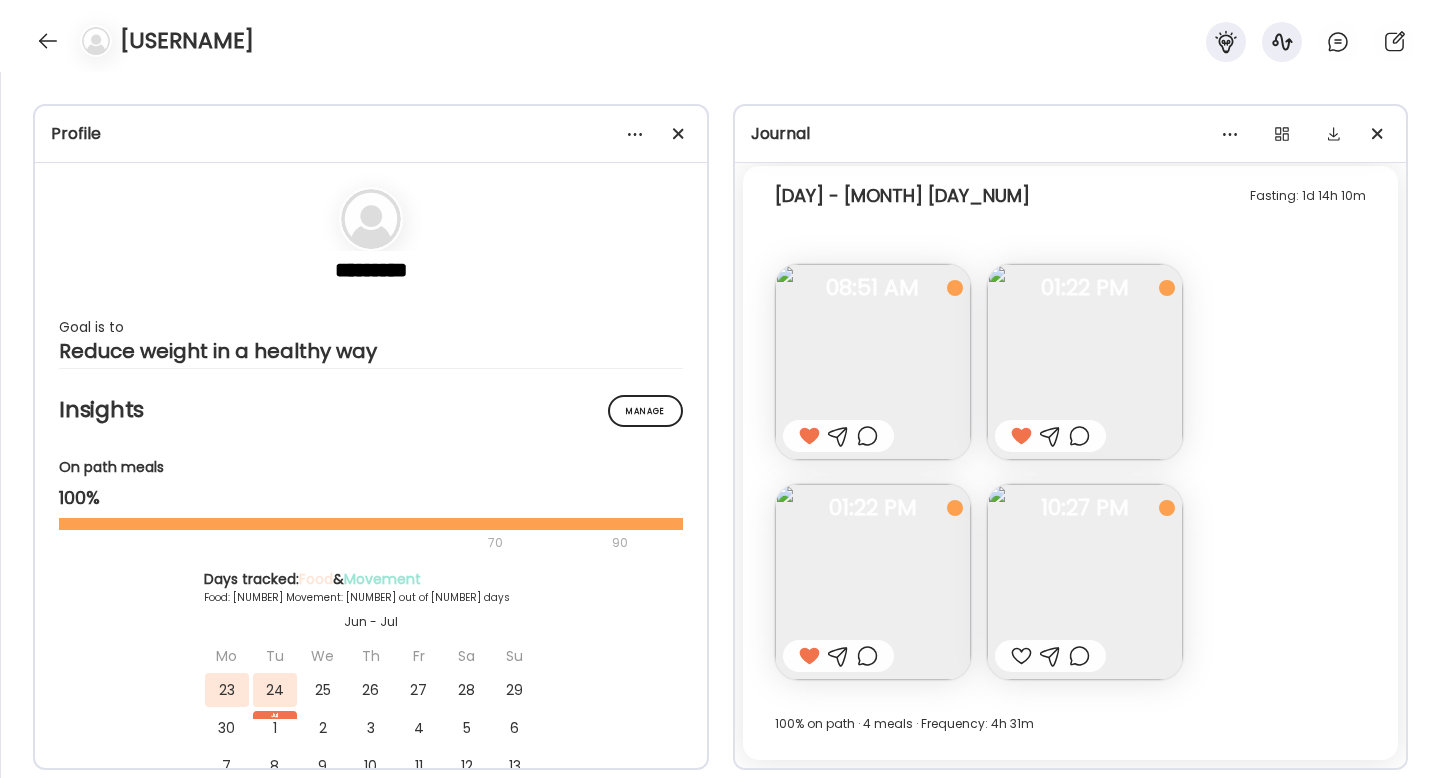 click at bounding box center [1021, 656] 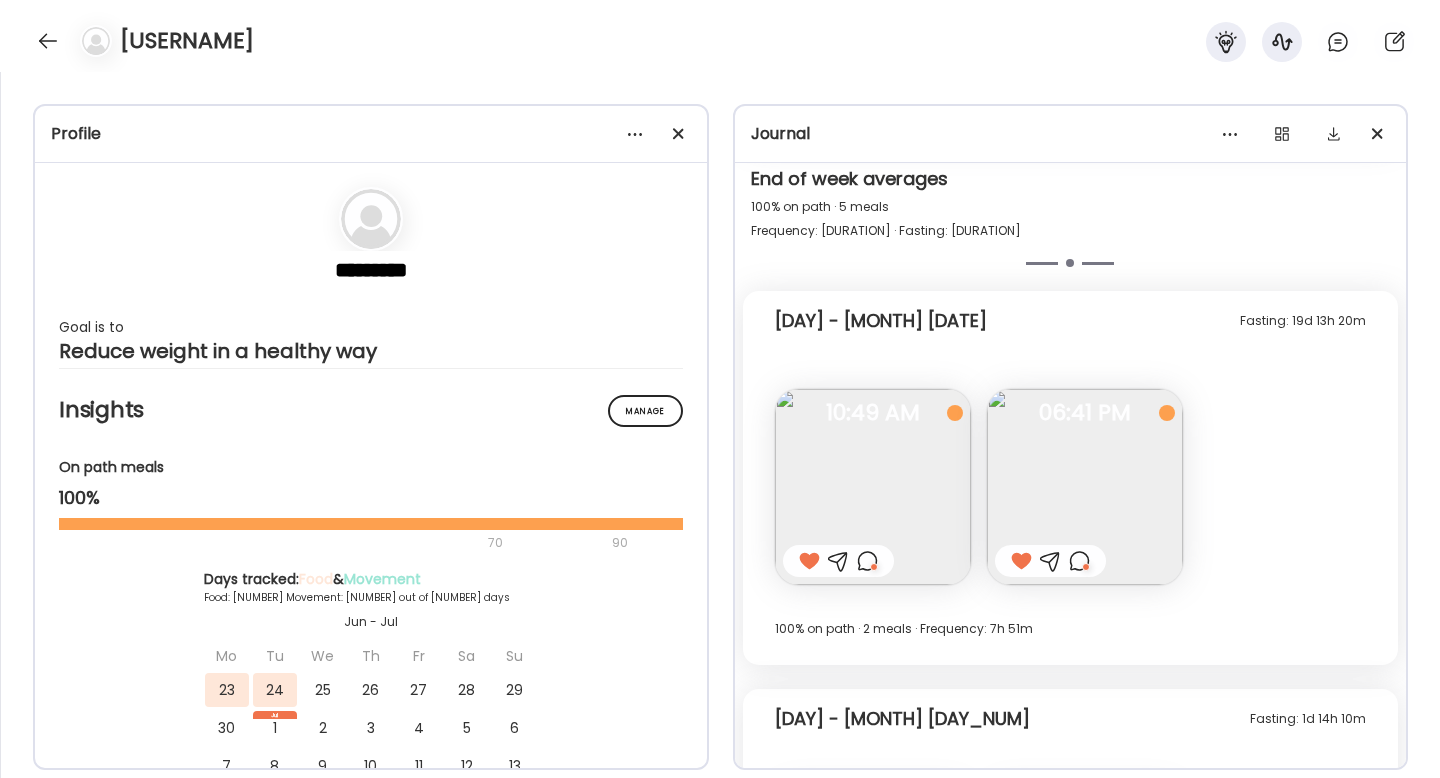 scroll, scrollTop: 5013, scrollLeft: 0, axis: vertical 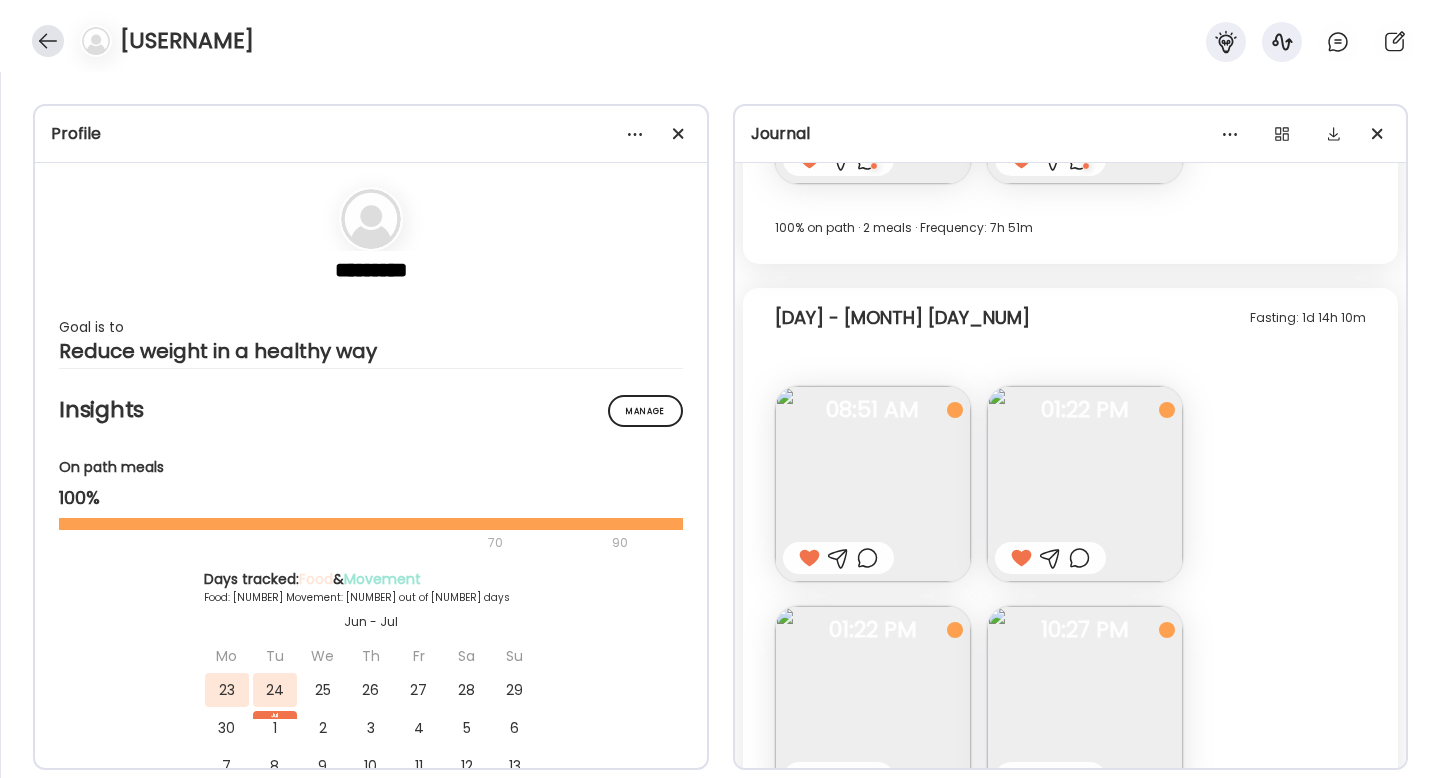 click at bounding box center (48, 41) 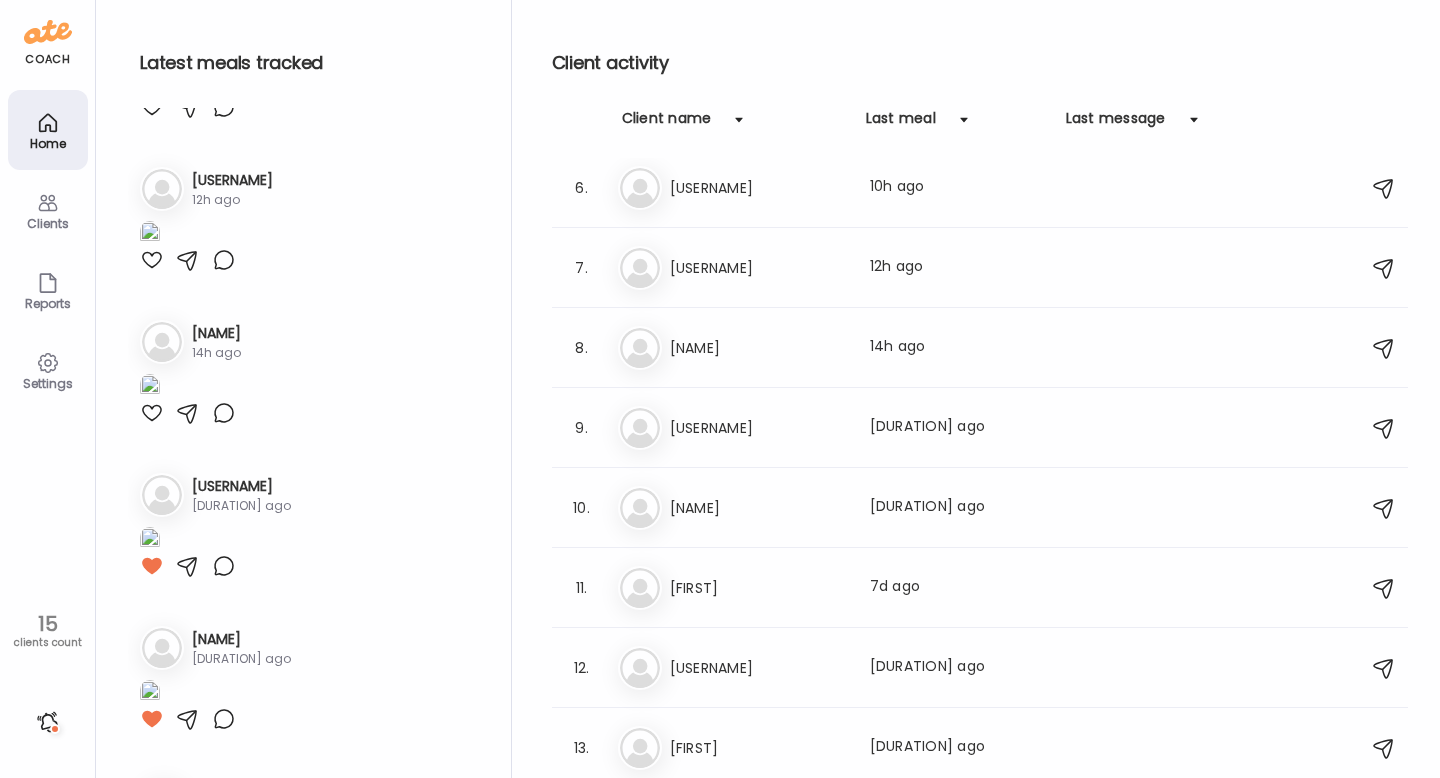 scroll, scrollTop: 838, scrollLeft: 0, axis: vertical 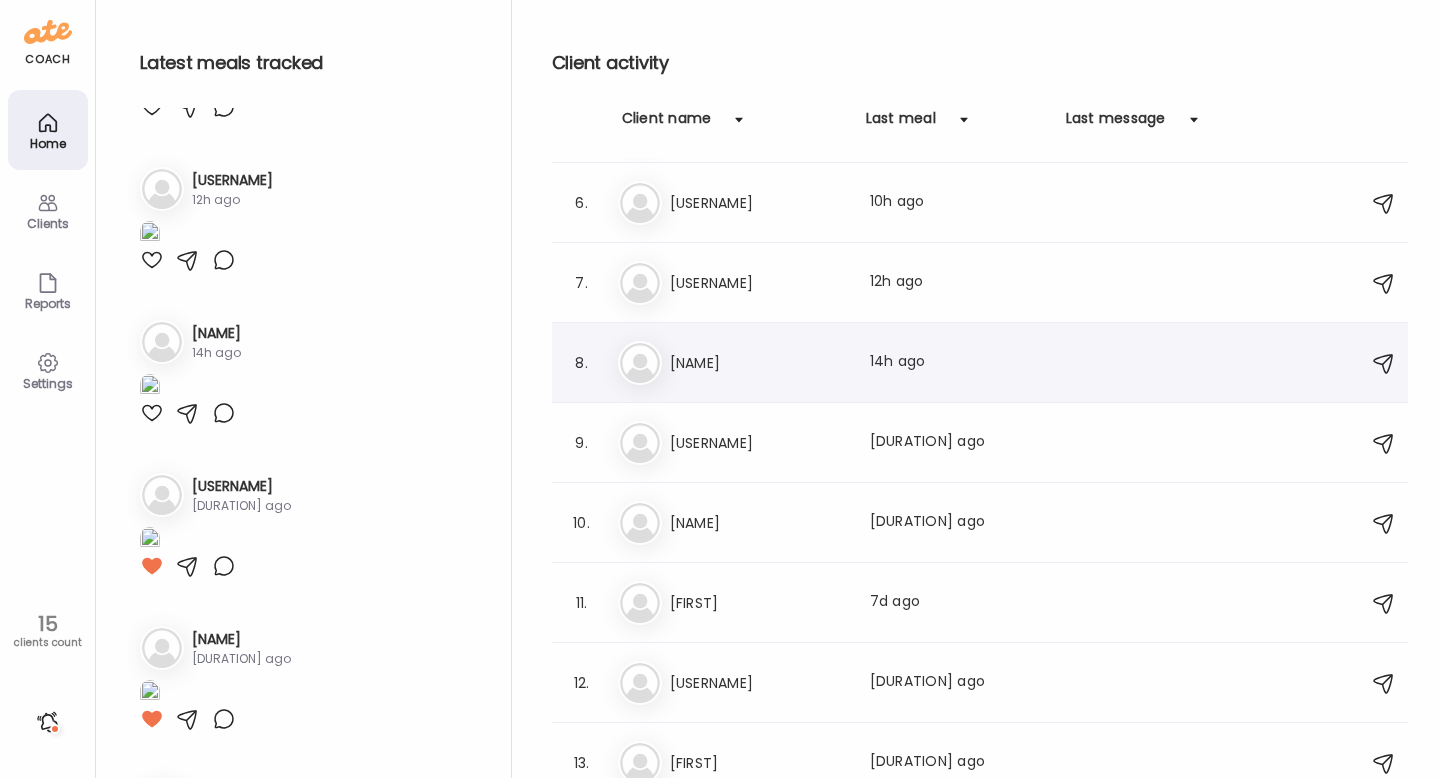 click on "[NAME]" at bounding box center [758, 363] 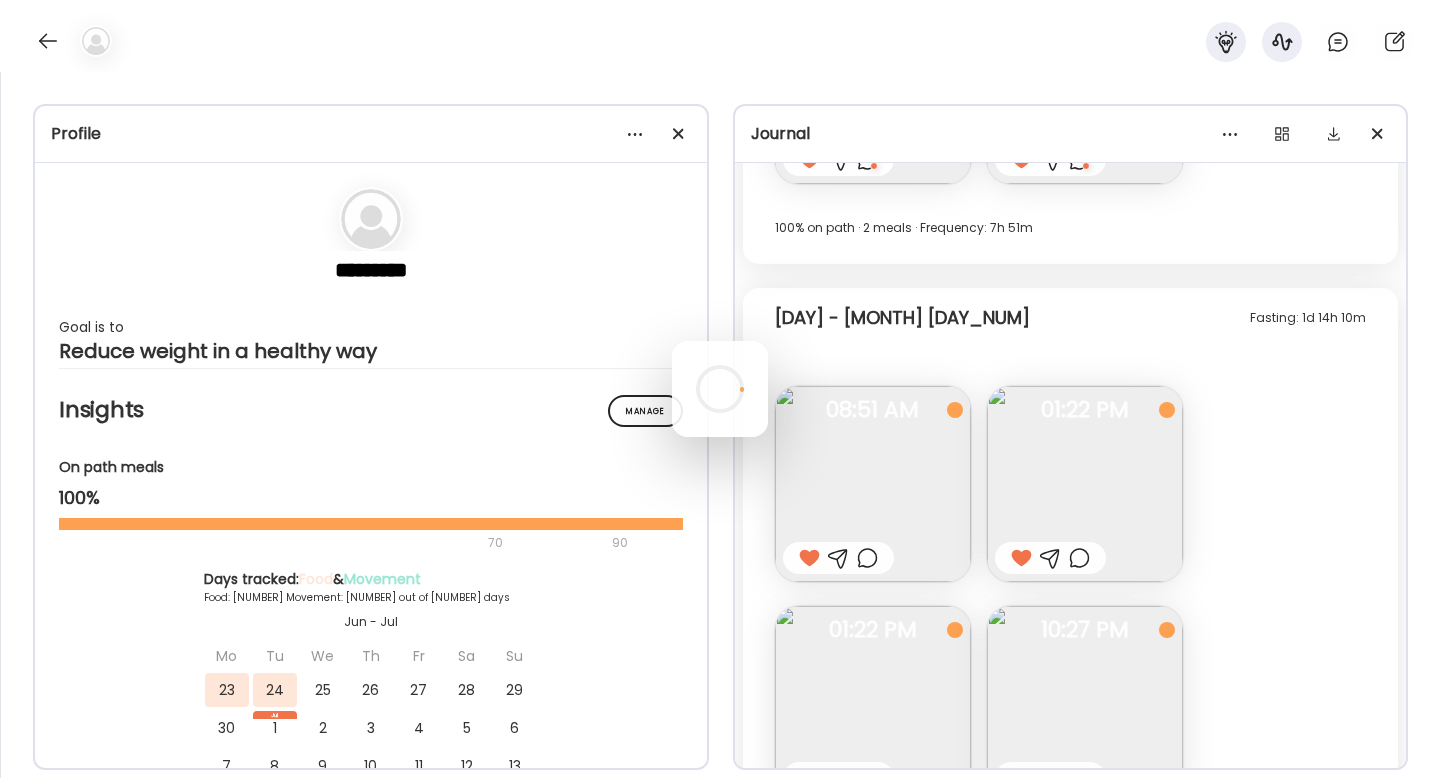 scroll, scrollTop: 3973, scrollLeft: 0, axis: vertical 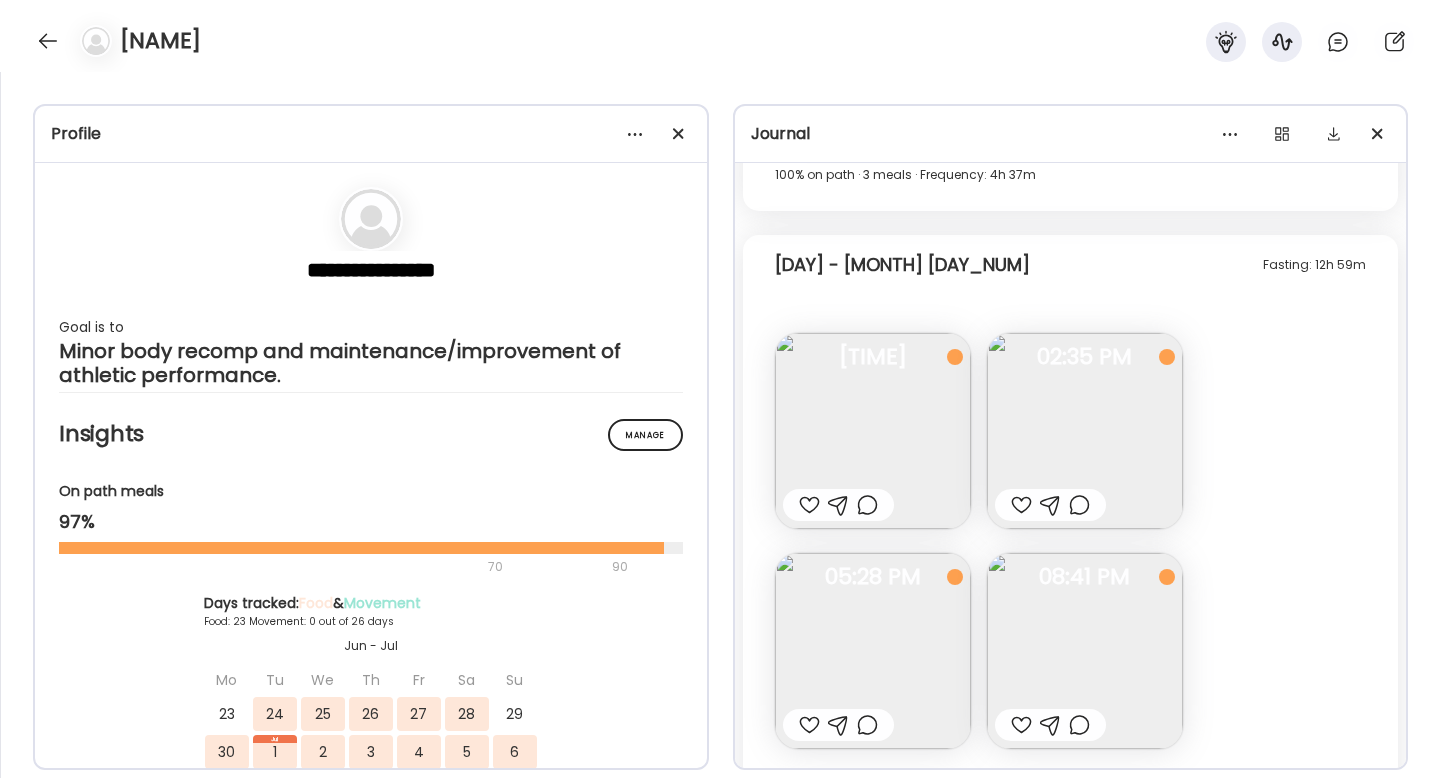 click at bounding box center (1021, 505) 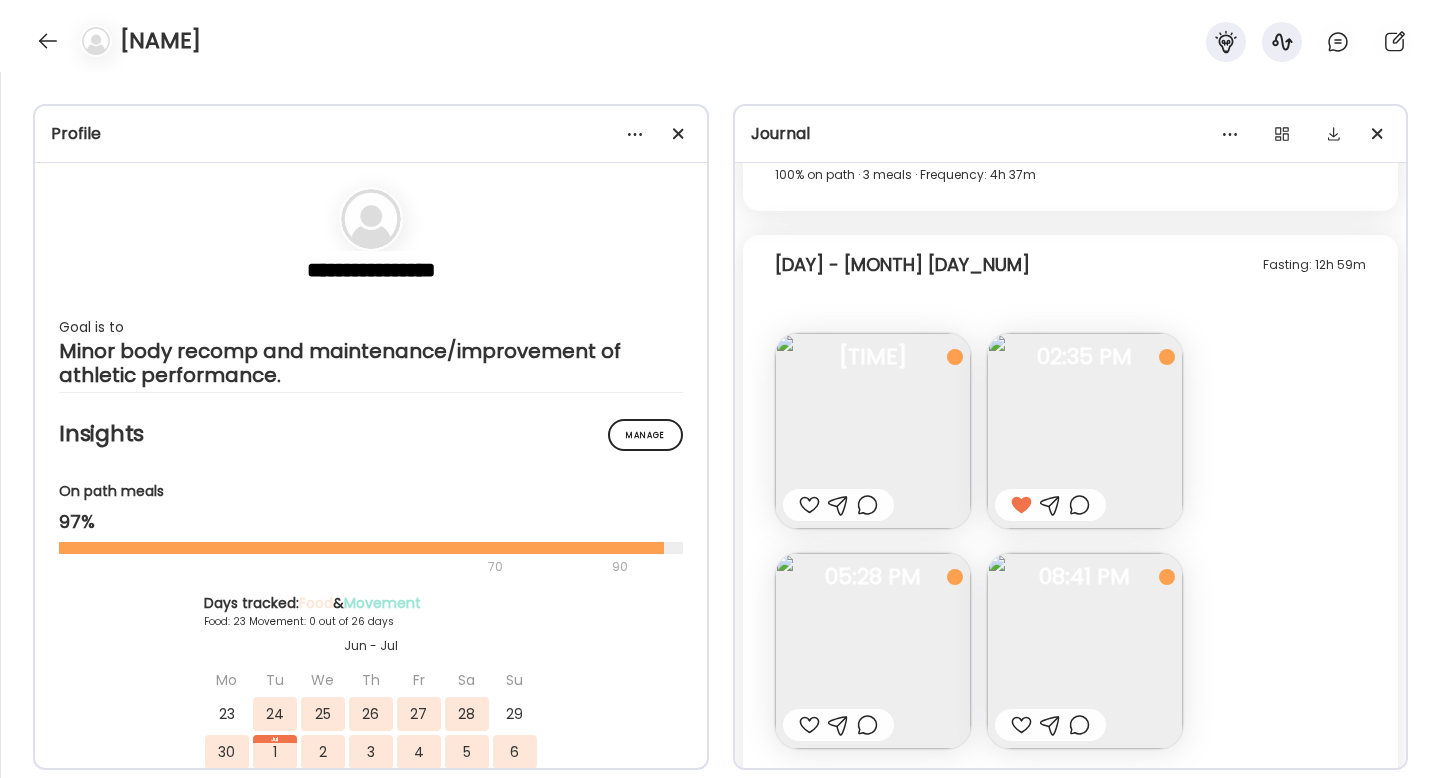 click at bounding box center (809, 505) 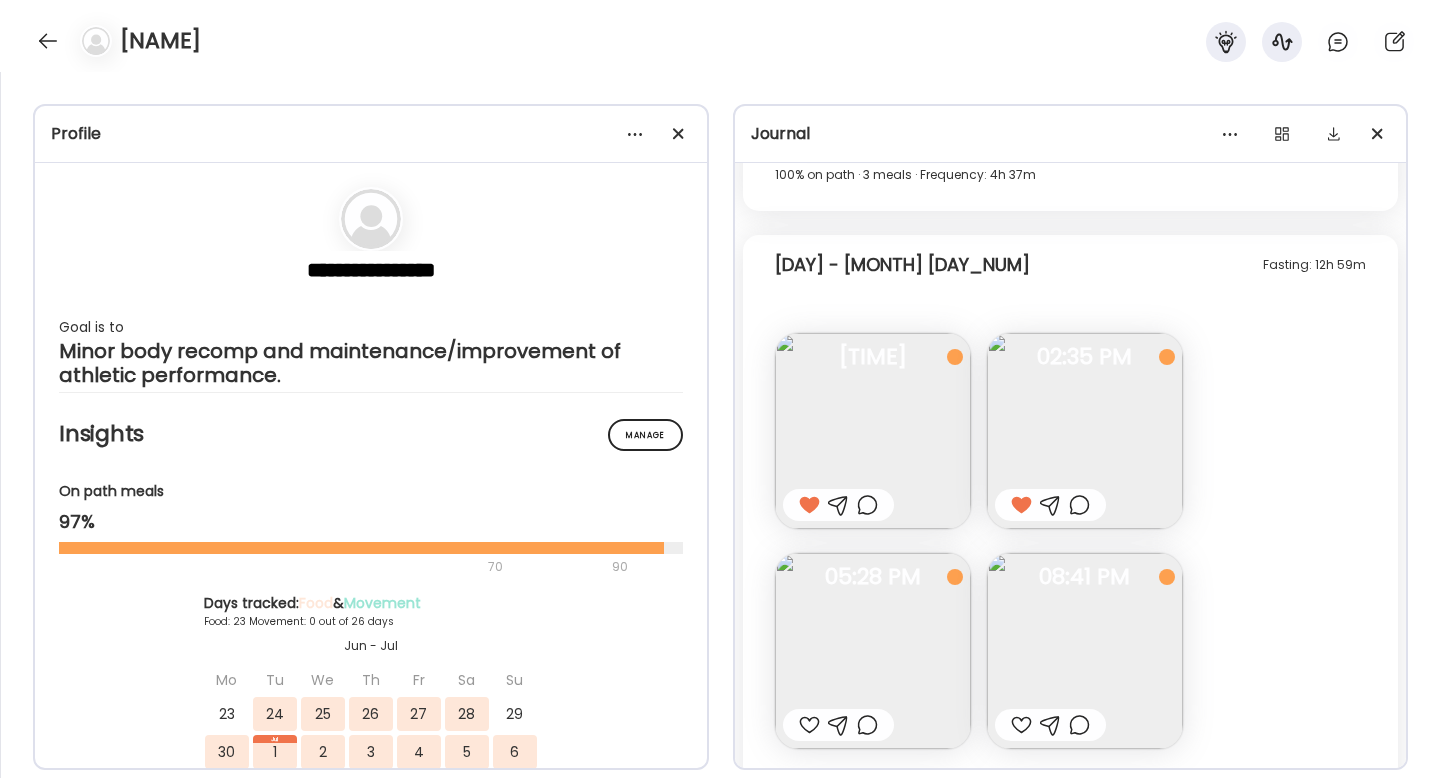 click at bounding box center (809, 725) 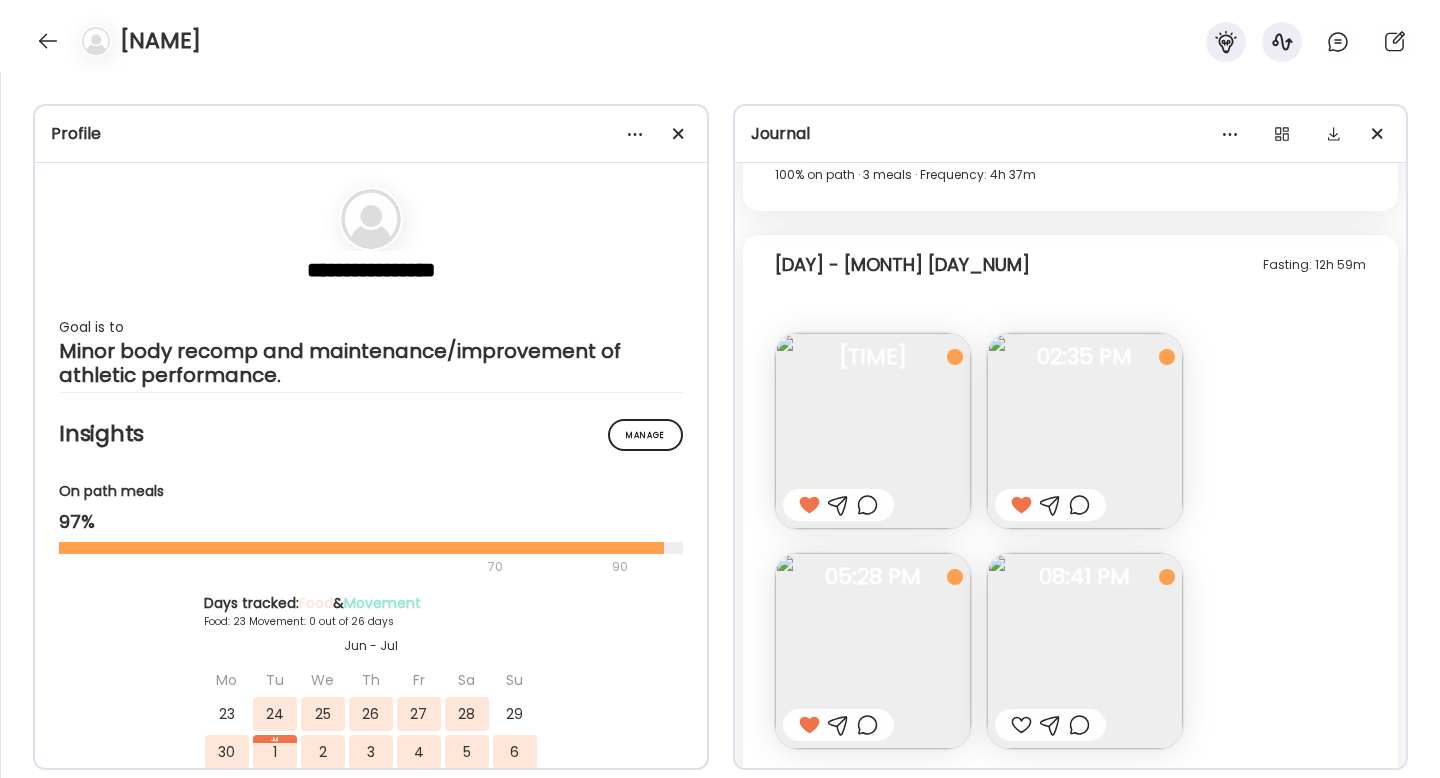 click at bounding box center (1021, 725) 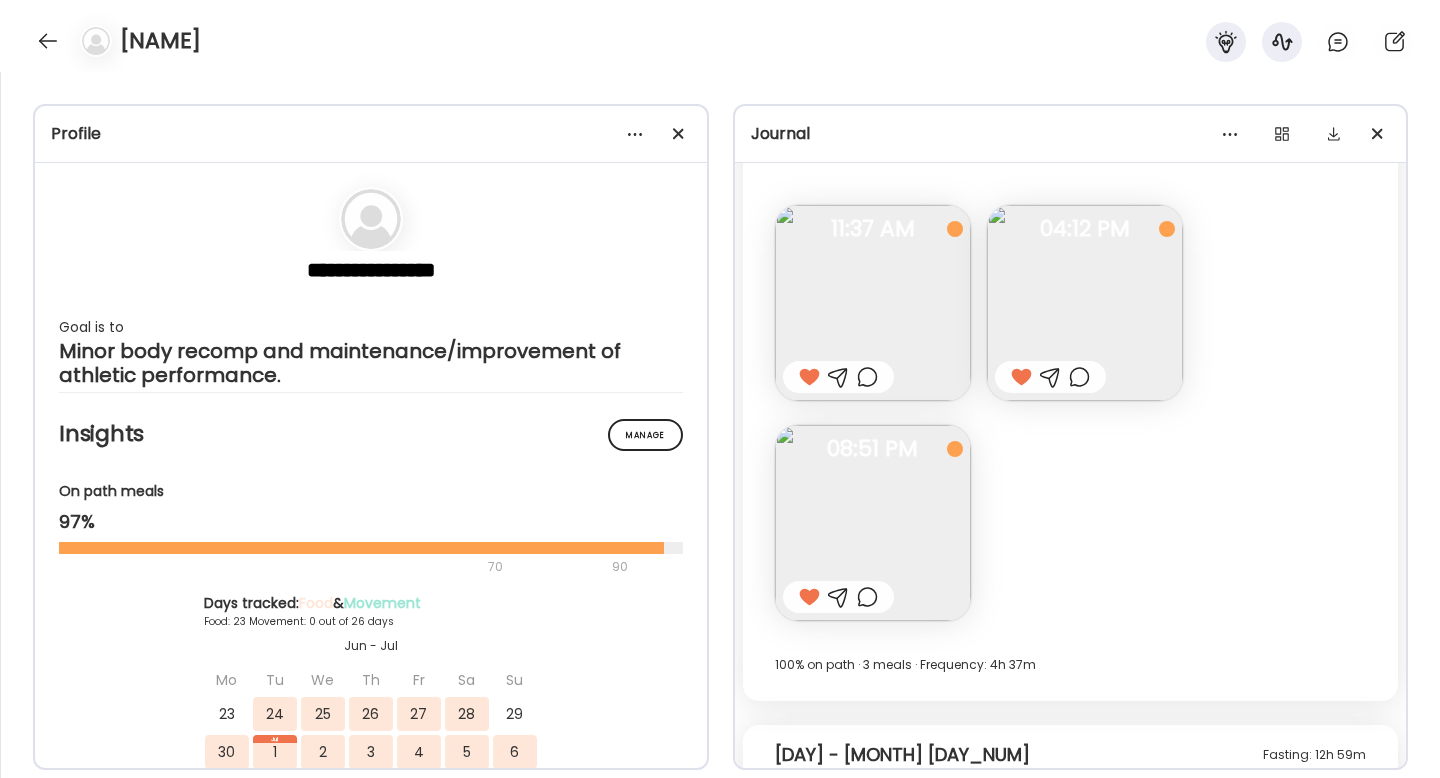 scroll, scrollTop: 23559, scrollLeft: 0, axis: vertical 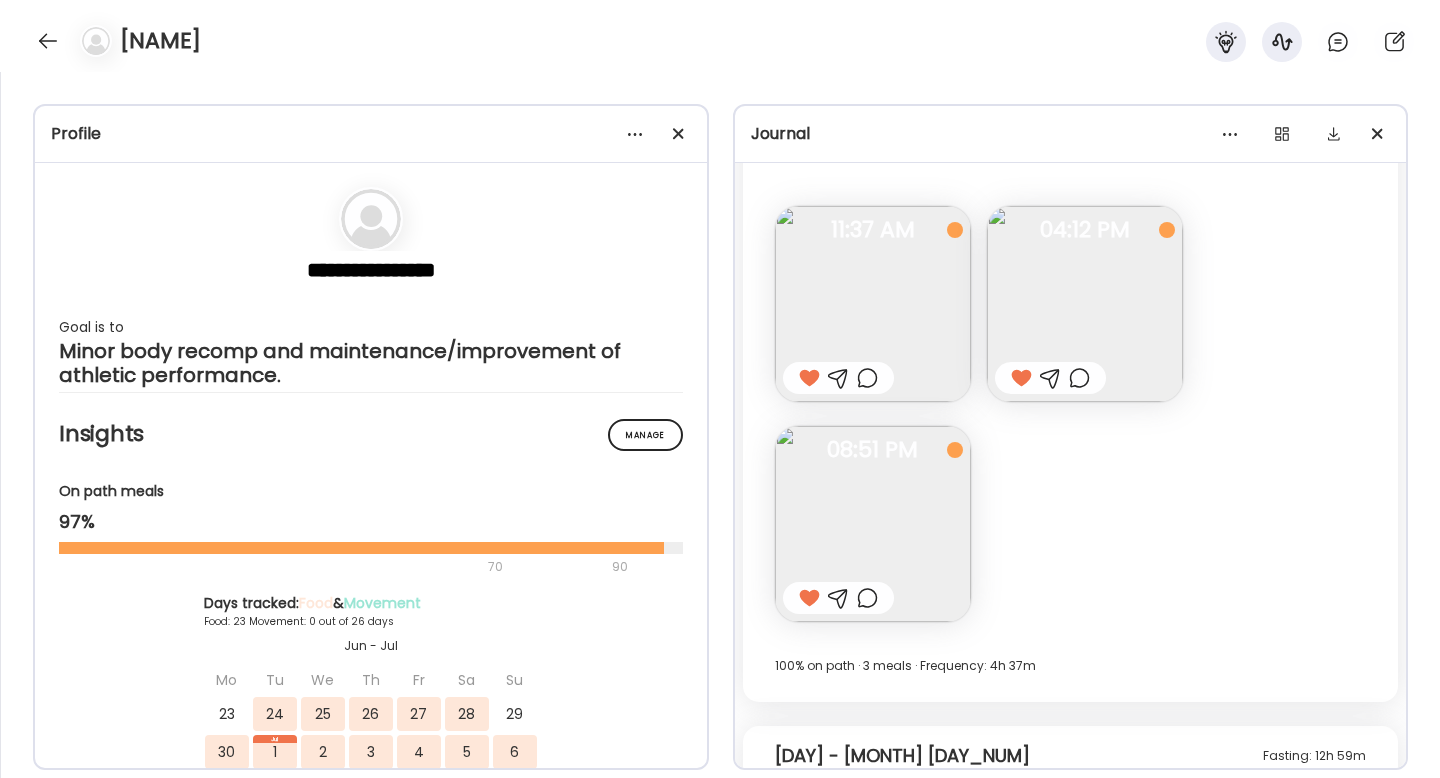 click at bounding box center [809, 598] 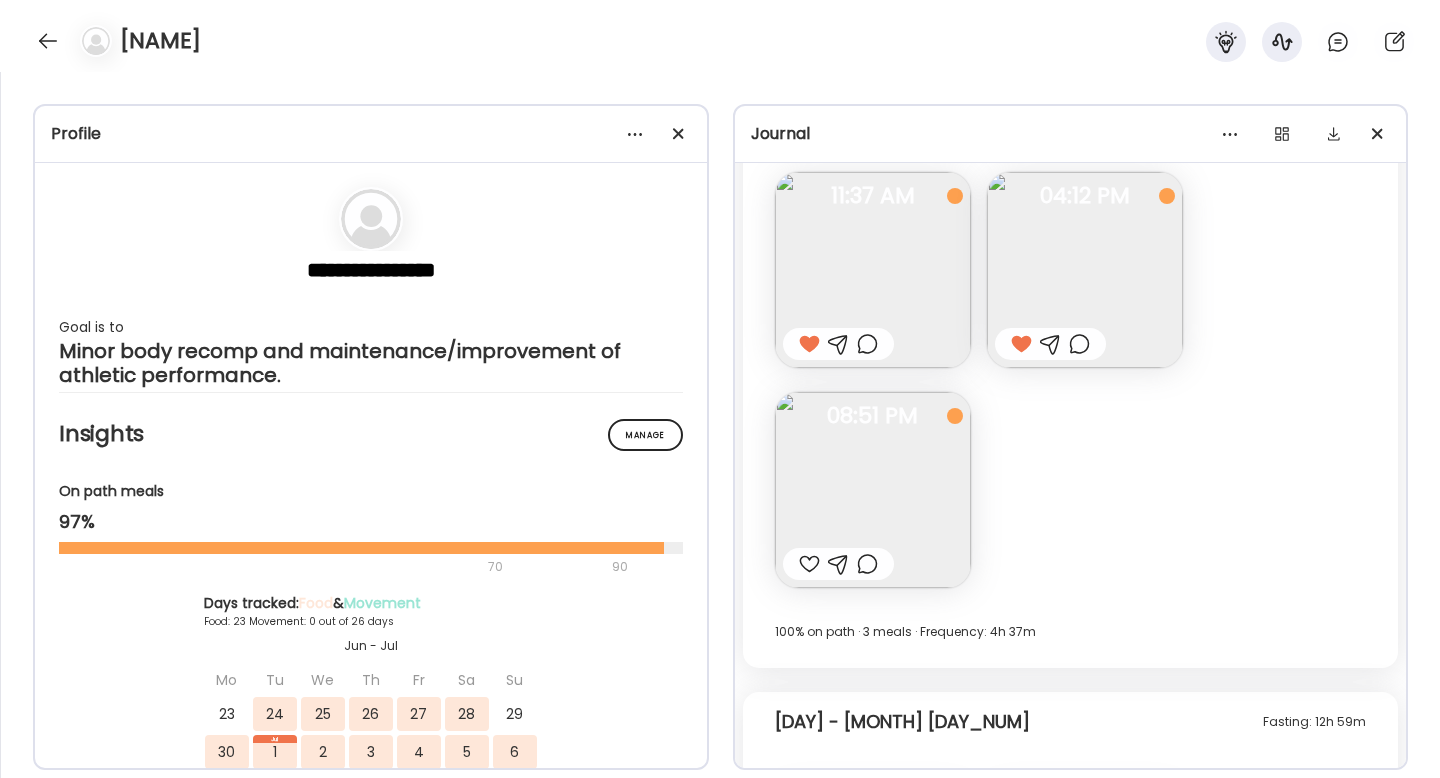 scroll, scrollTop: 23597, scrollLeft: 0, axis: vertical 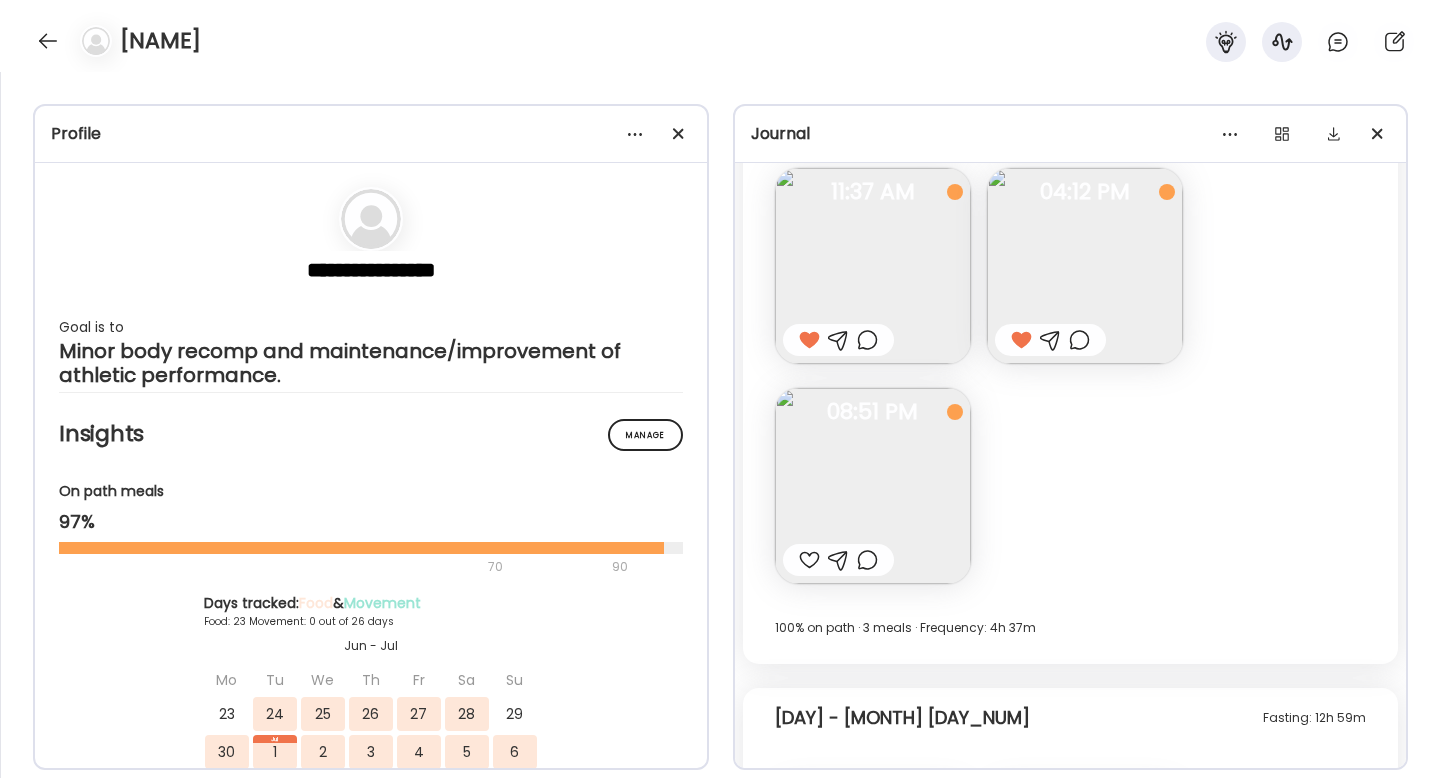 click at bounding box center [809, 560] 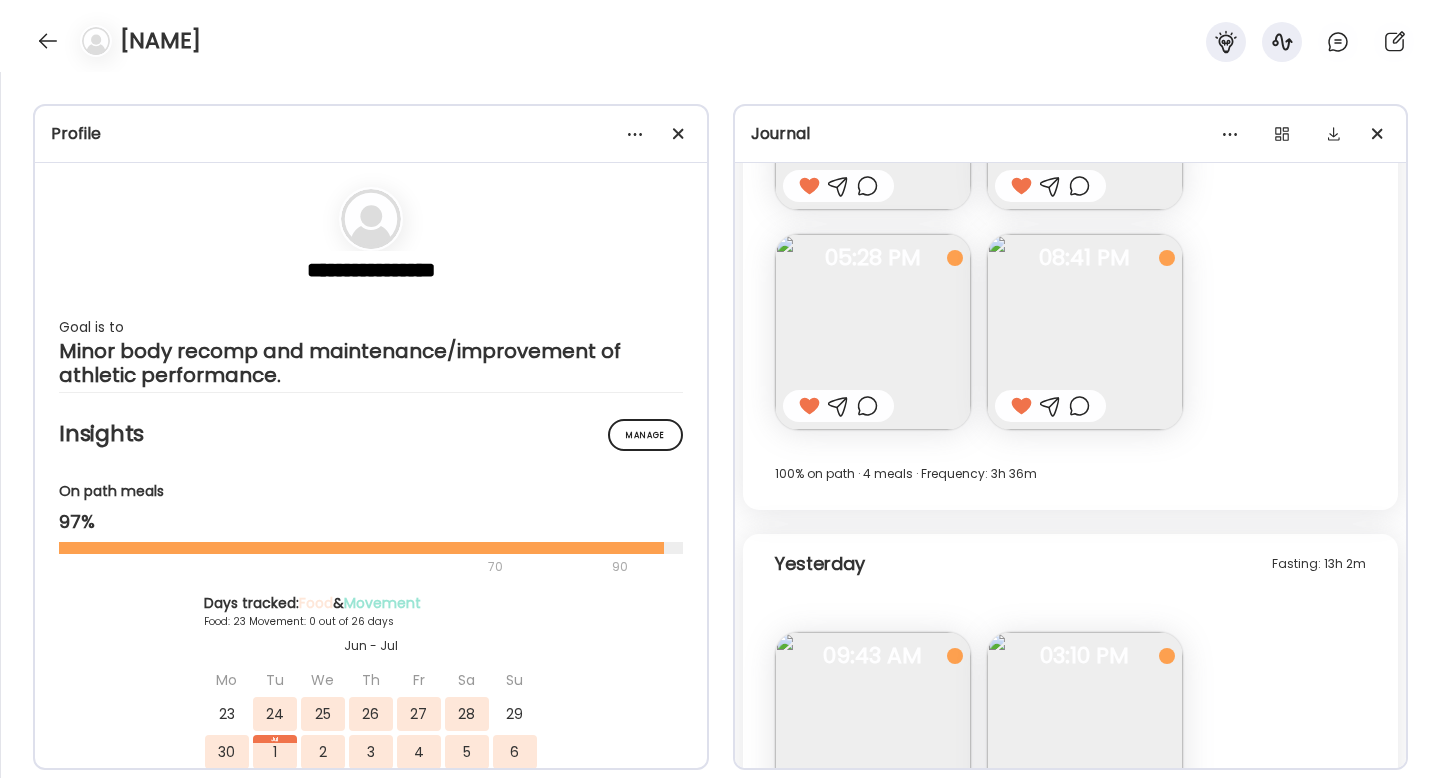 scroll, scrollTop: 24517, scrollLeft: 0, axis: vertical 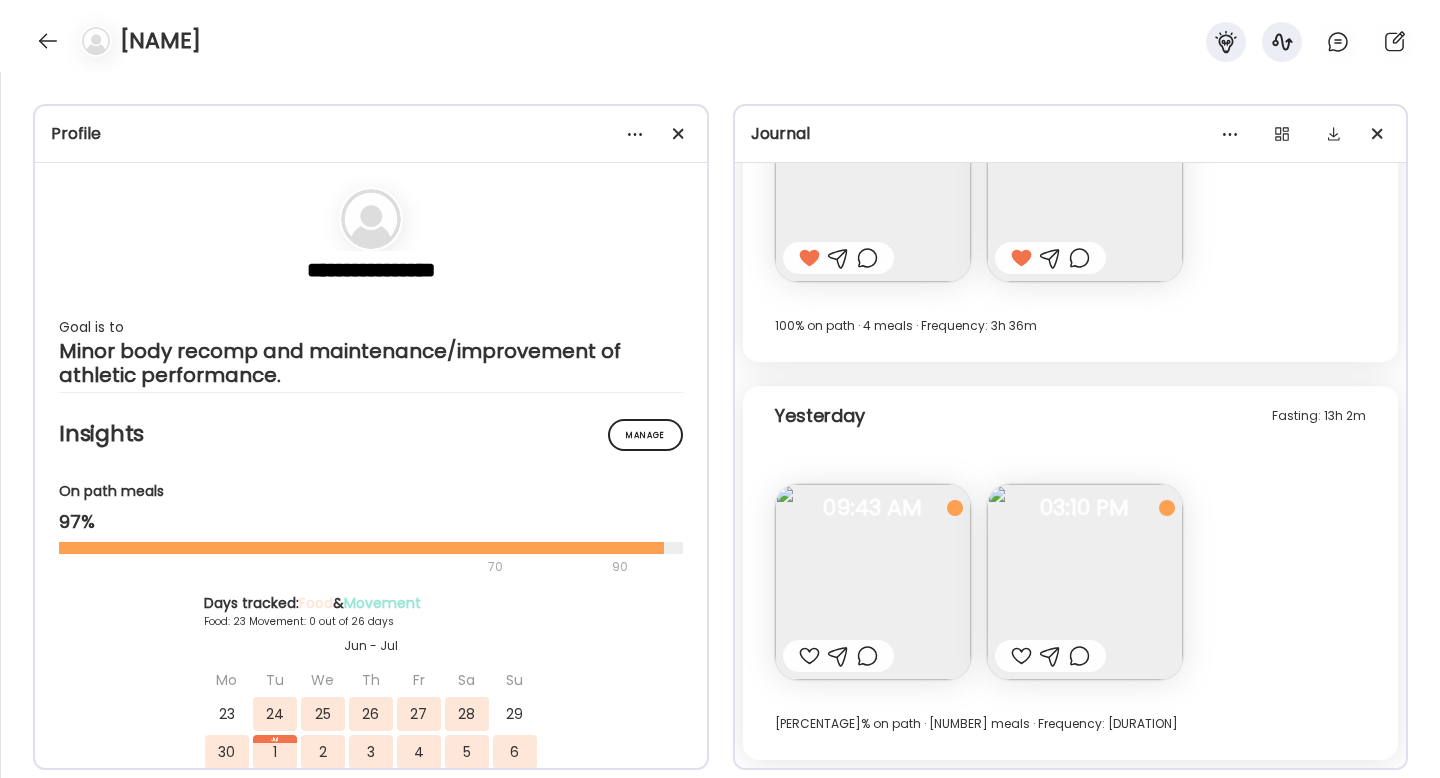 click at bounding box center (809, 656) 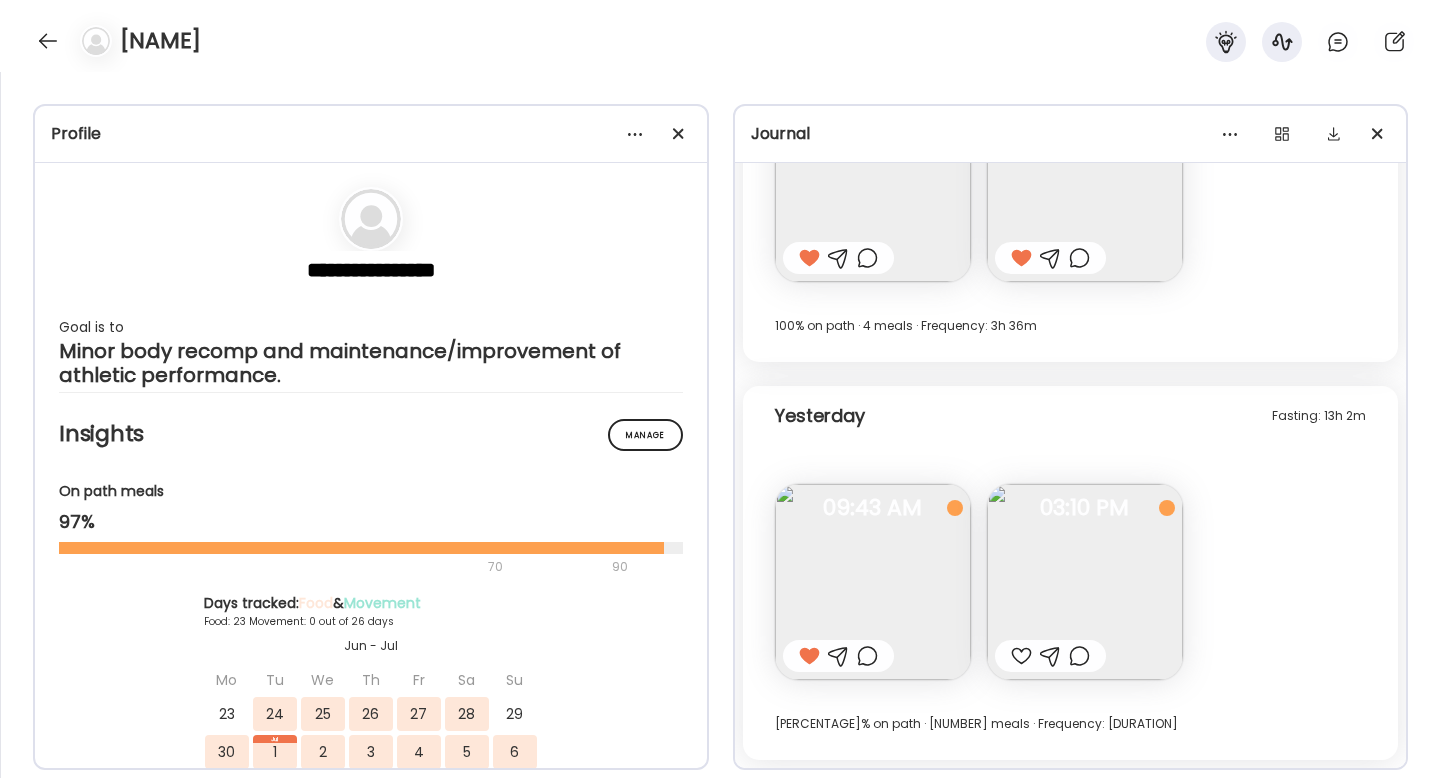 click at bounding box center (1021, 656) 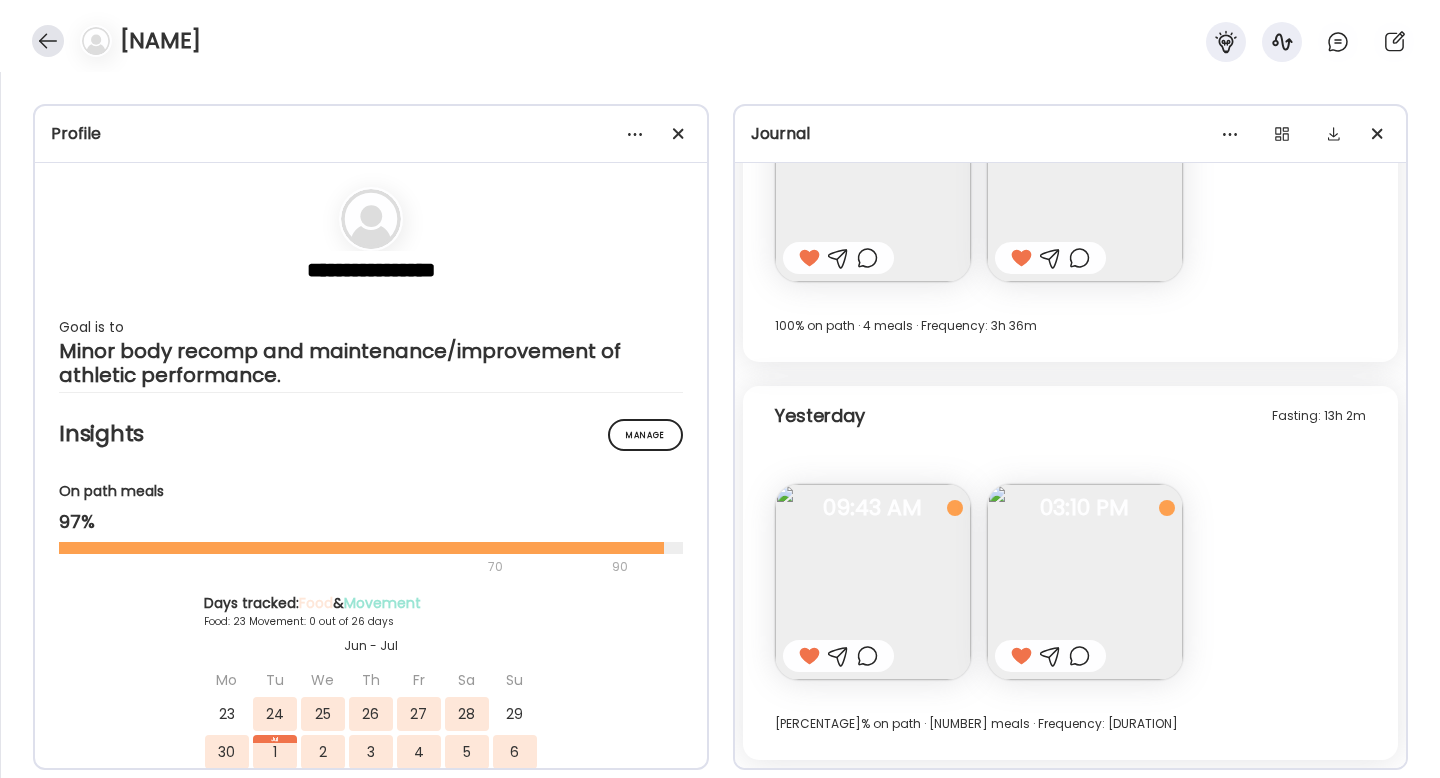 click at bounding box center (48, 41) 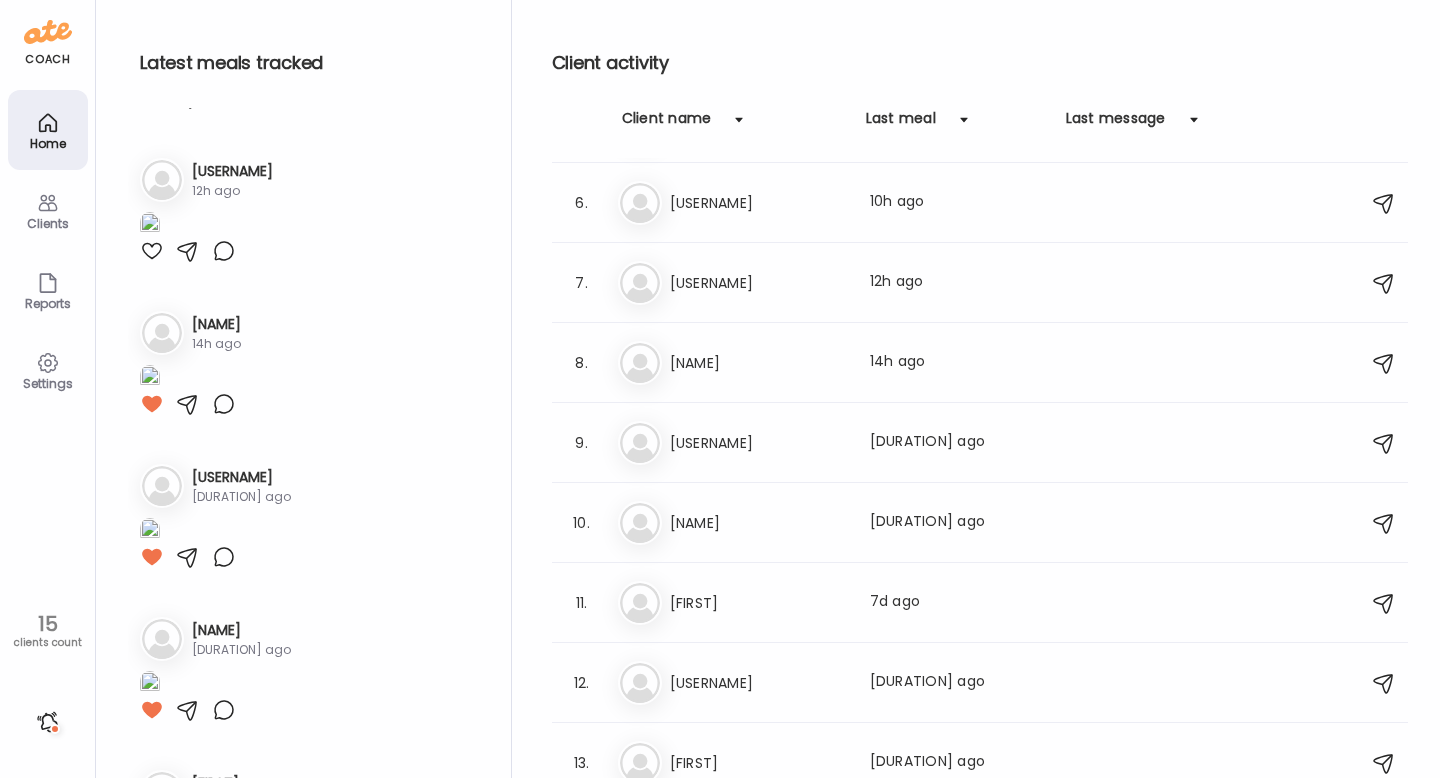 scroll, scrollTop: 838, scrollLeft: 0, axis: vertical 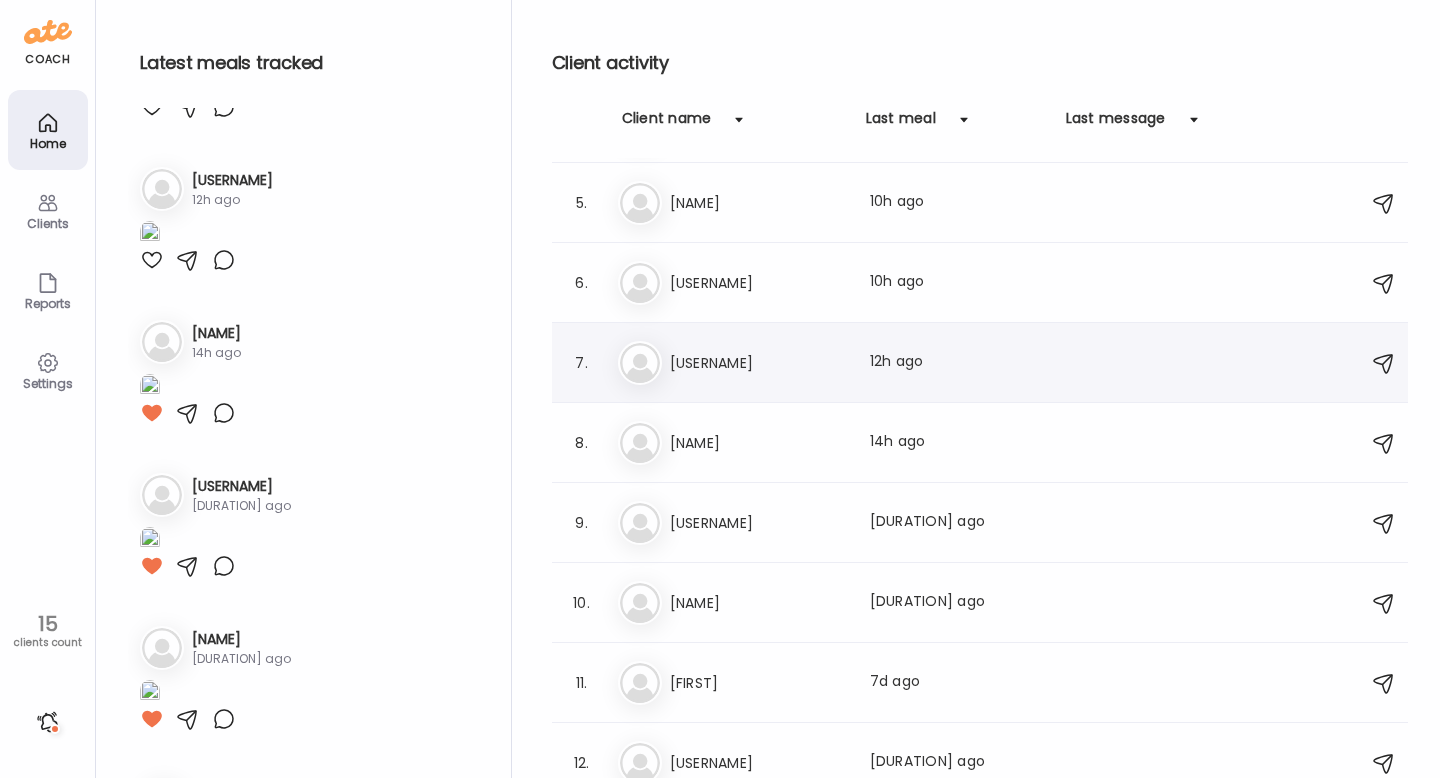 click on "[USERNAME]" at bounding box center [758, 363] 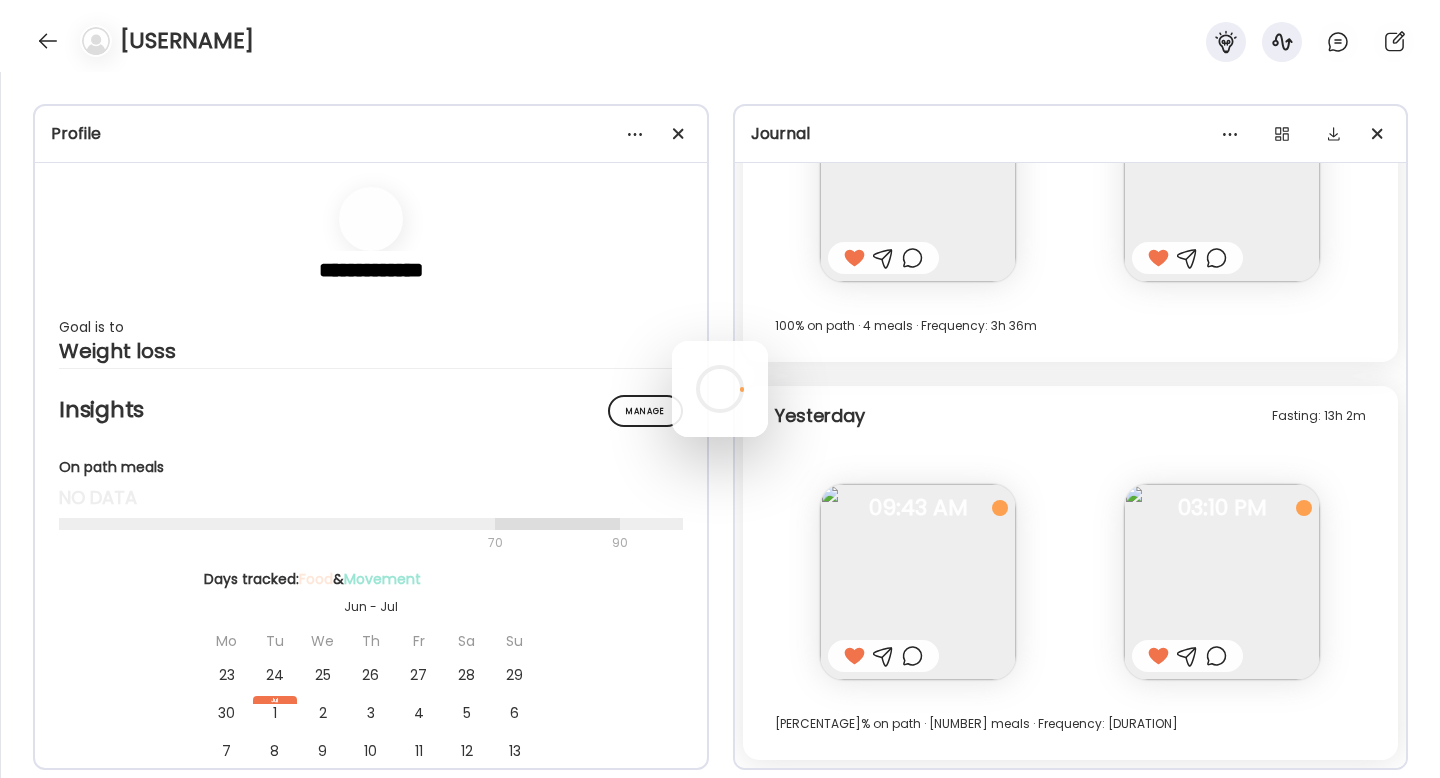 scroll, scrollTop: 24517, scrollLeft: 0, axis: vertical 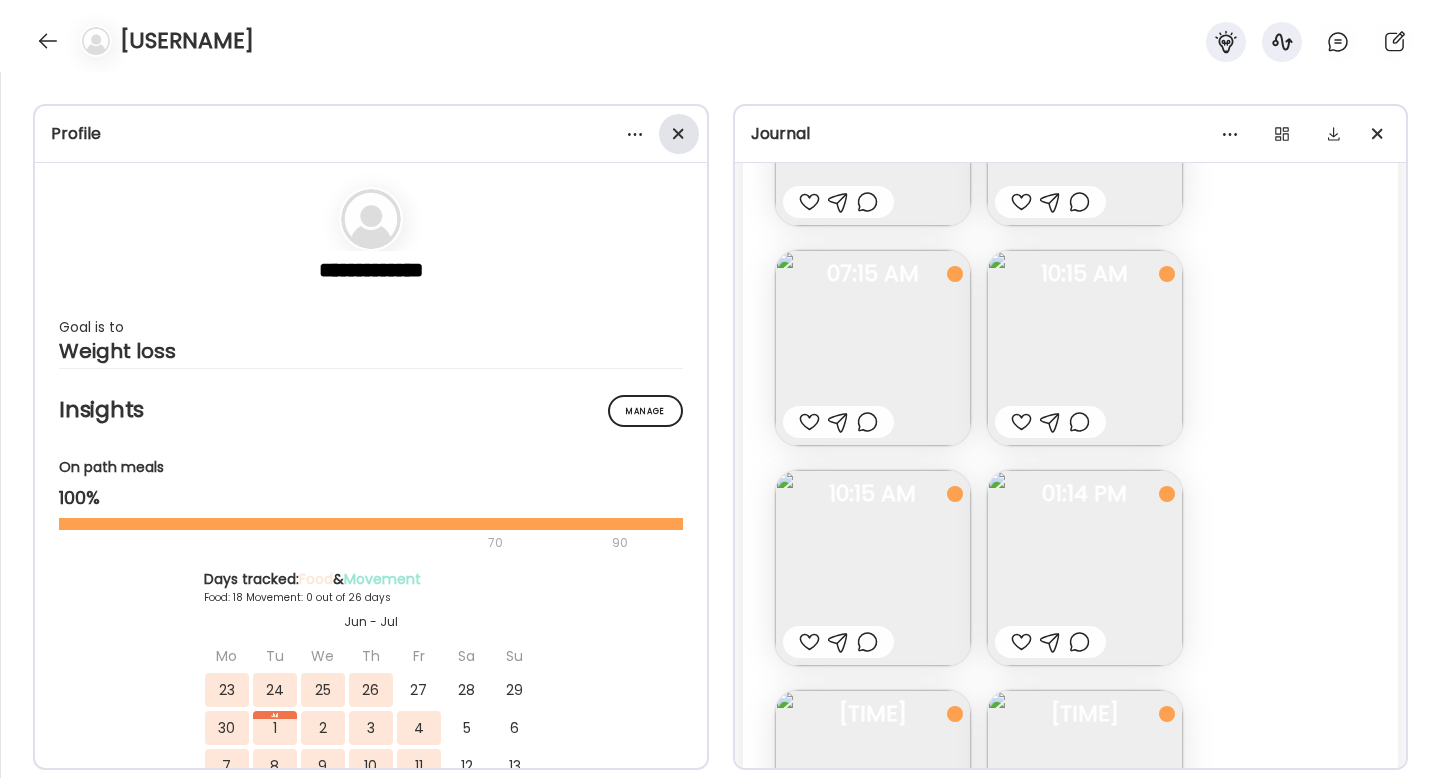click at bounding box center [679, 134] 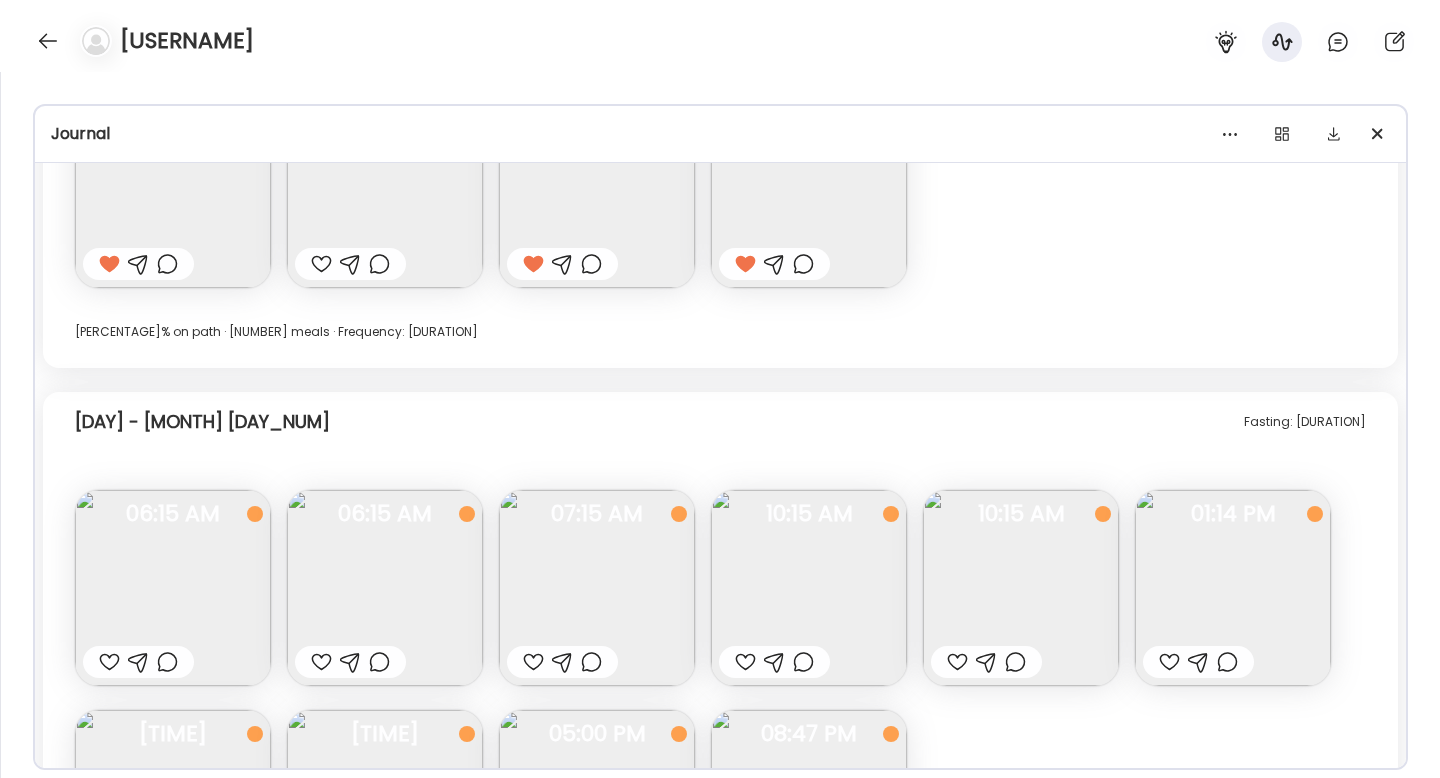 scroll, scrollTop: 13421, scrollLeft: 0, axis: vertical 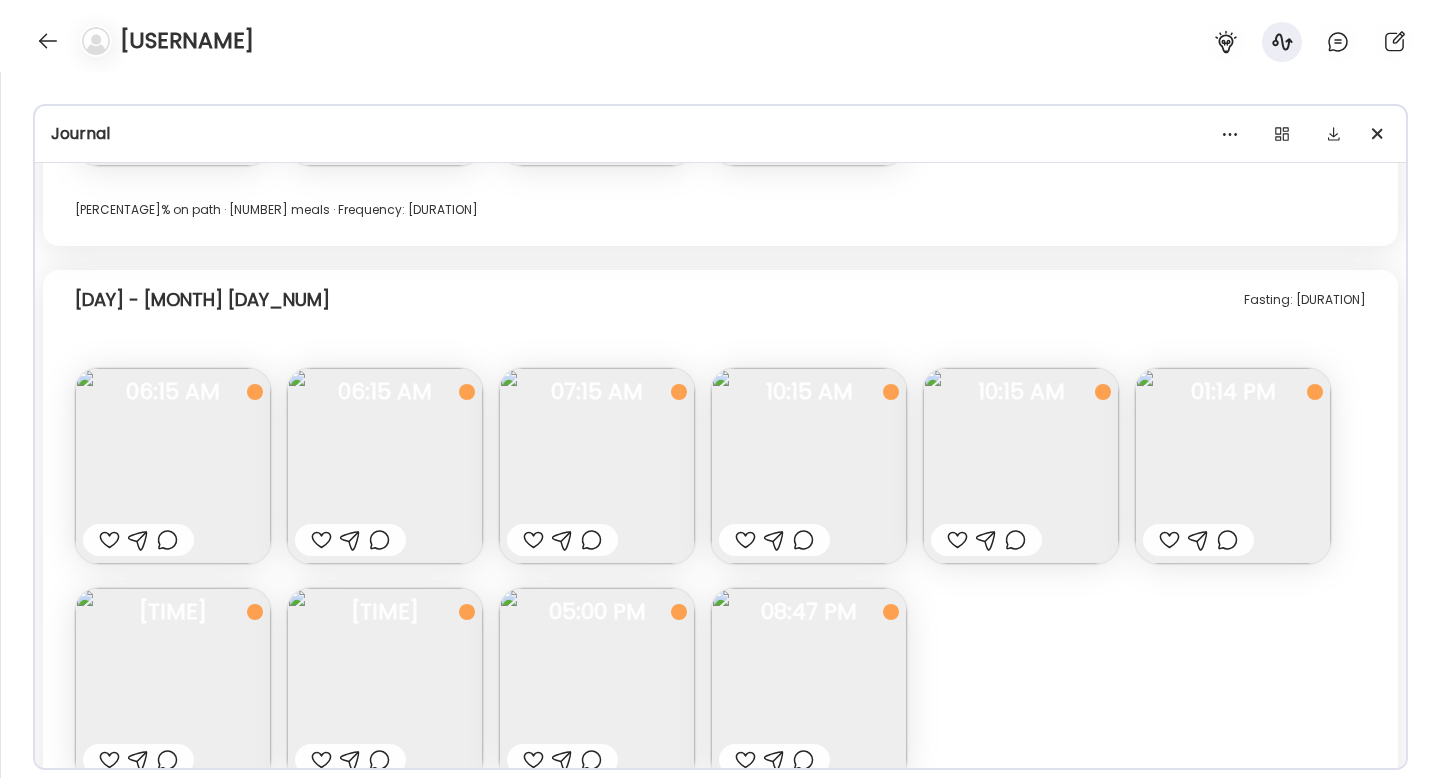 click at bounding box center [1233, 466] 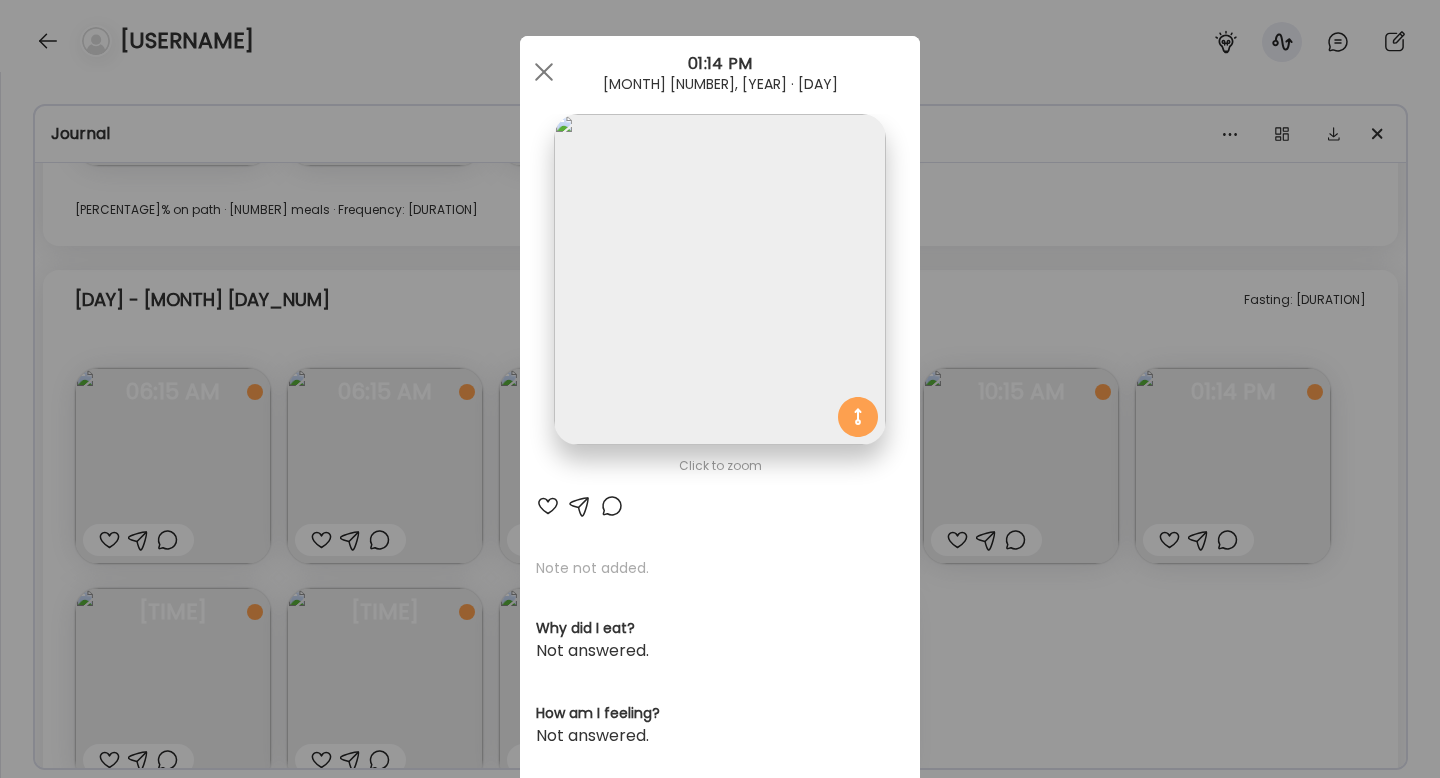 click at bounding box center (548, 506) 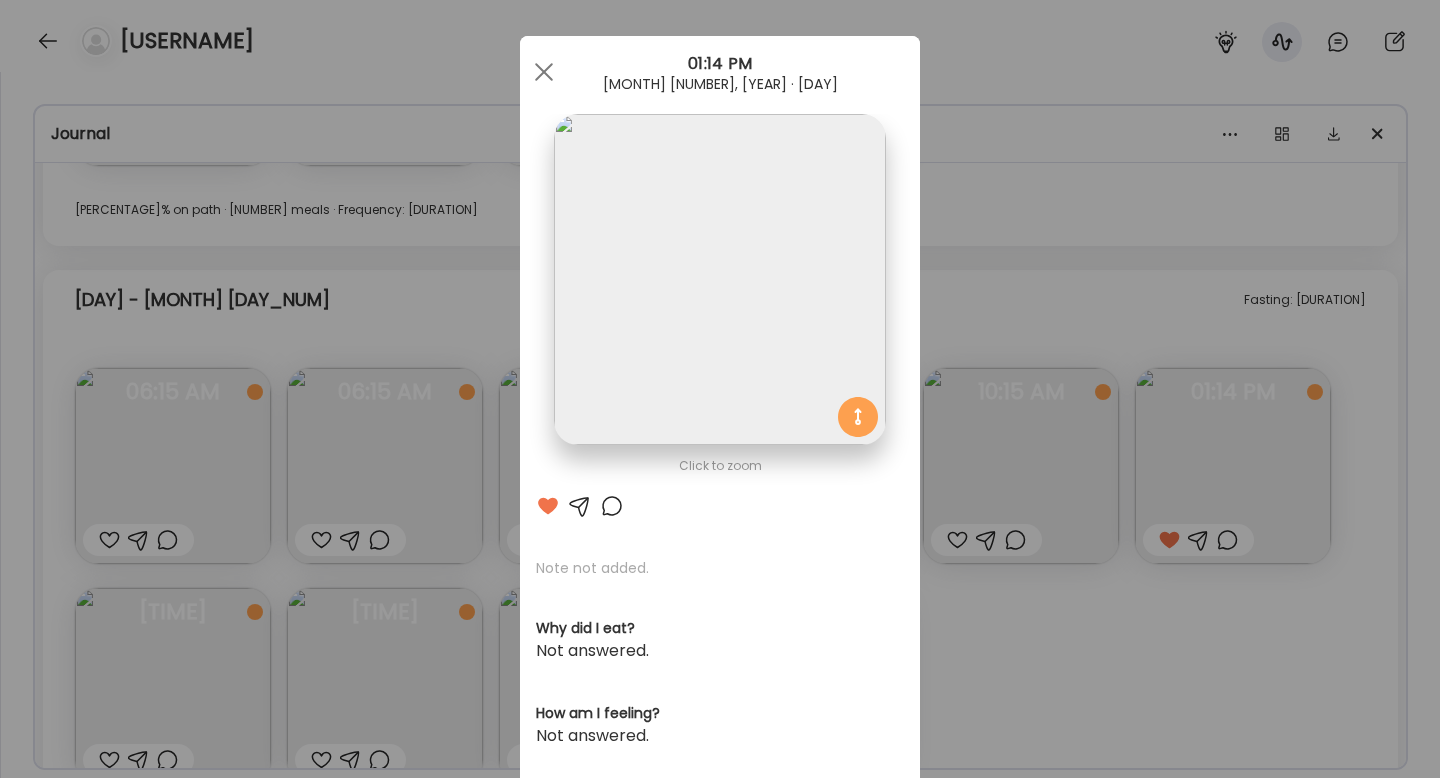 click at bounding box center [612, 506] 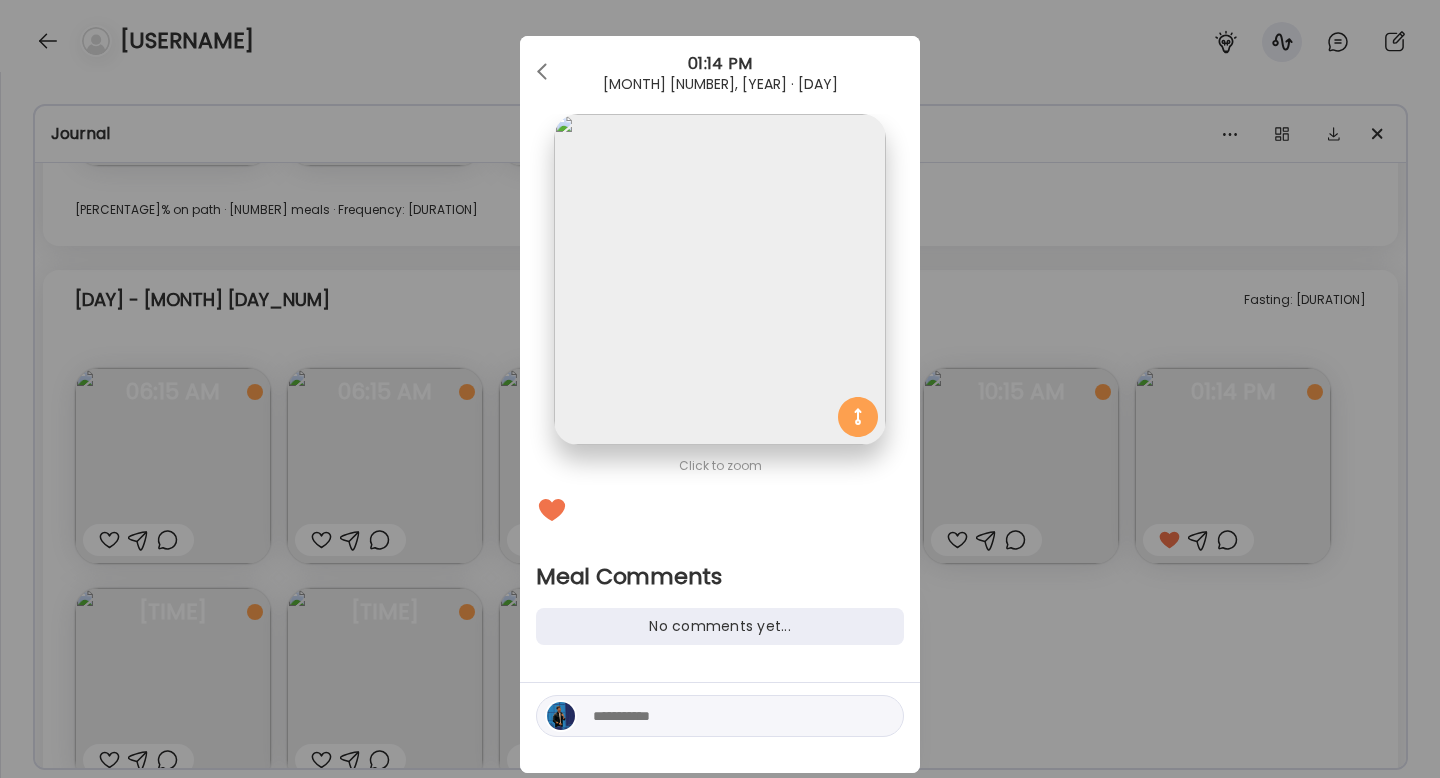click at bounding box center (728, 716) 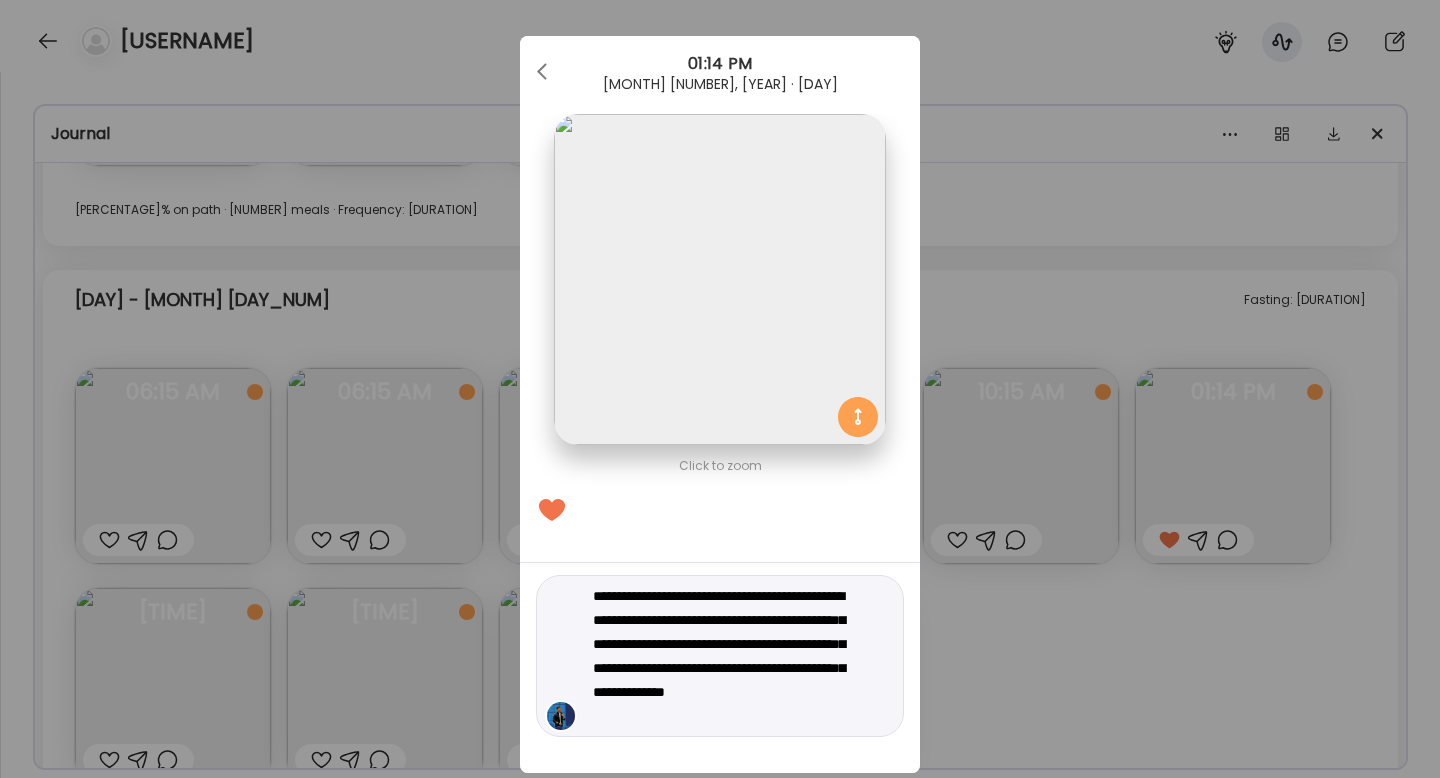type 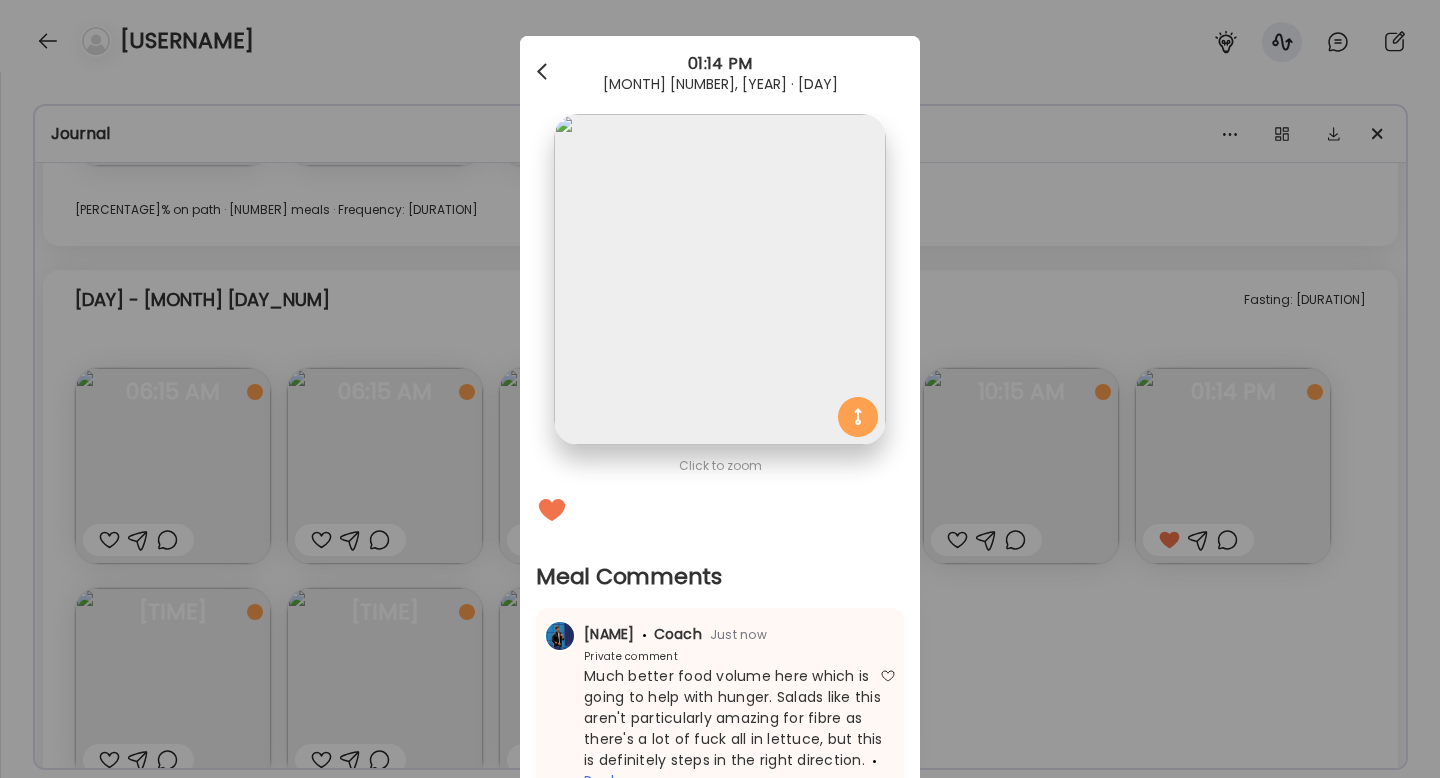 click at bounding box center [544, 72] 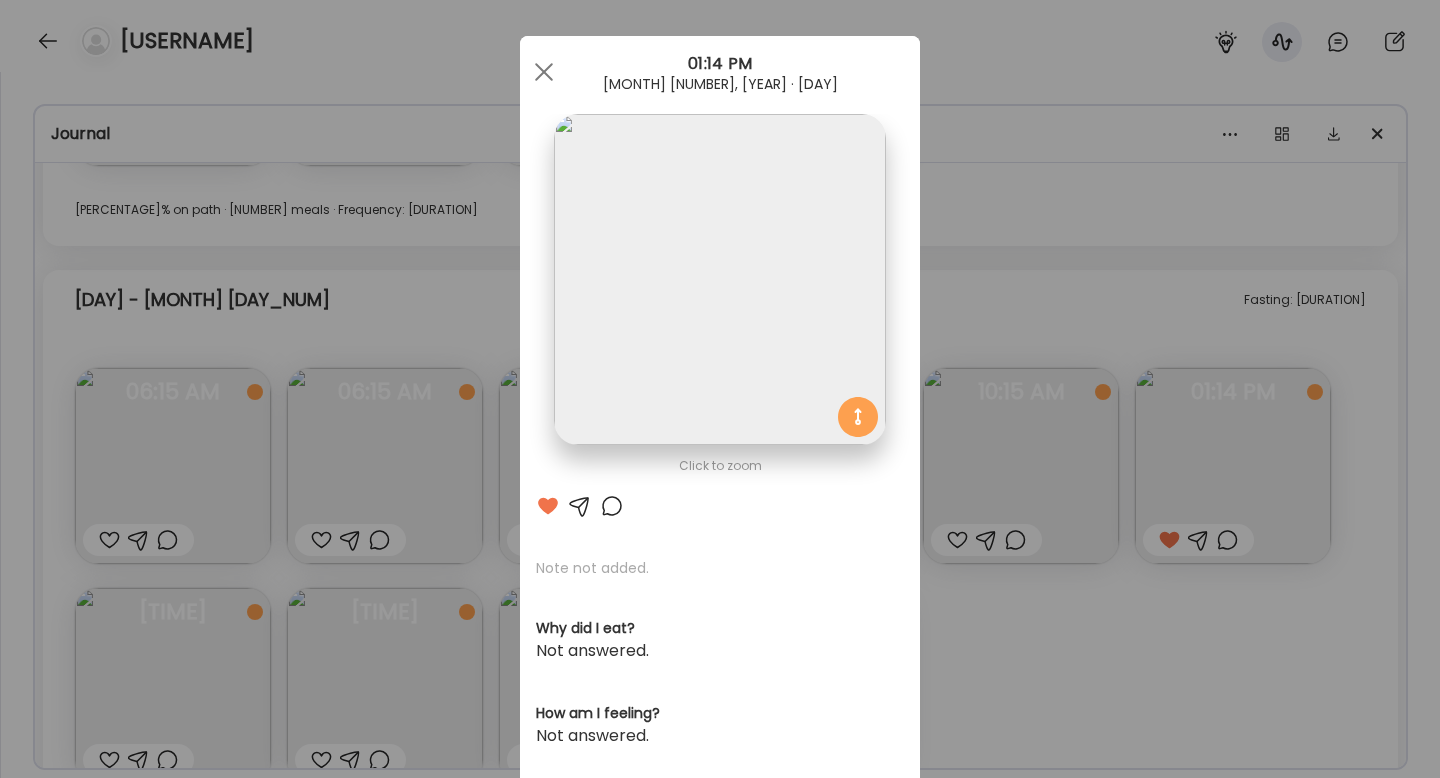 click at bounding box center [544, 72] 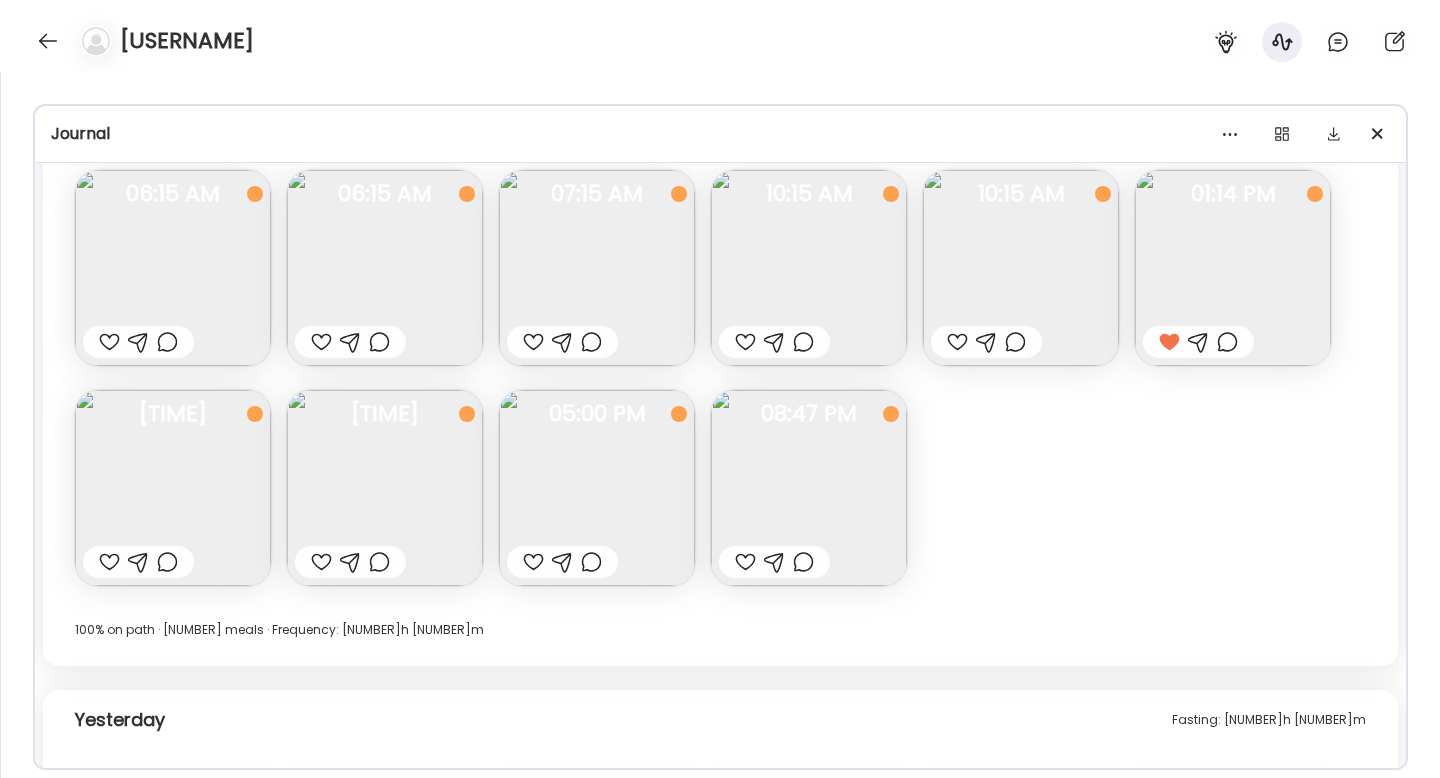 scroll, scrollTop: 13699, scrollLeft: 0, axis: vertical 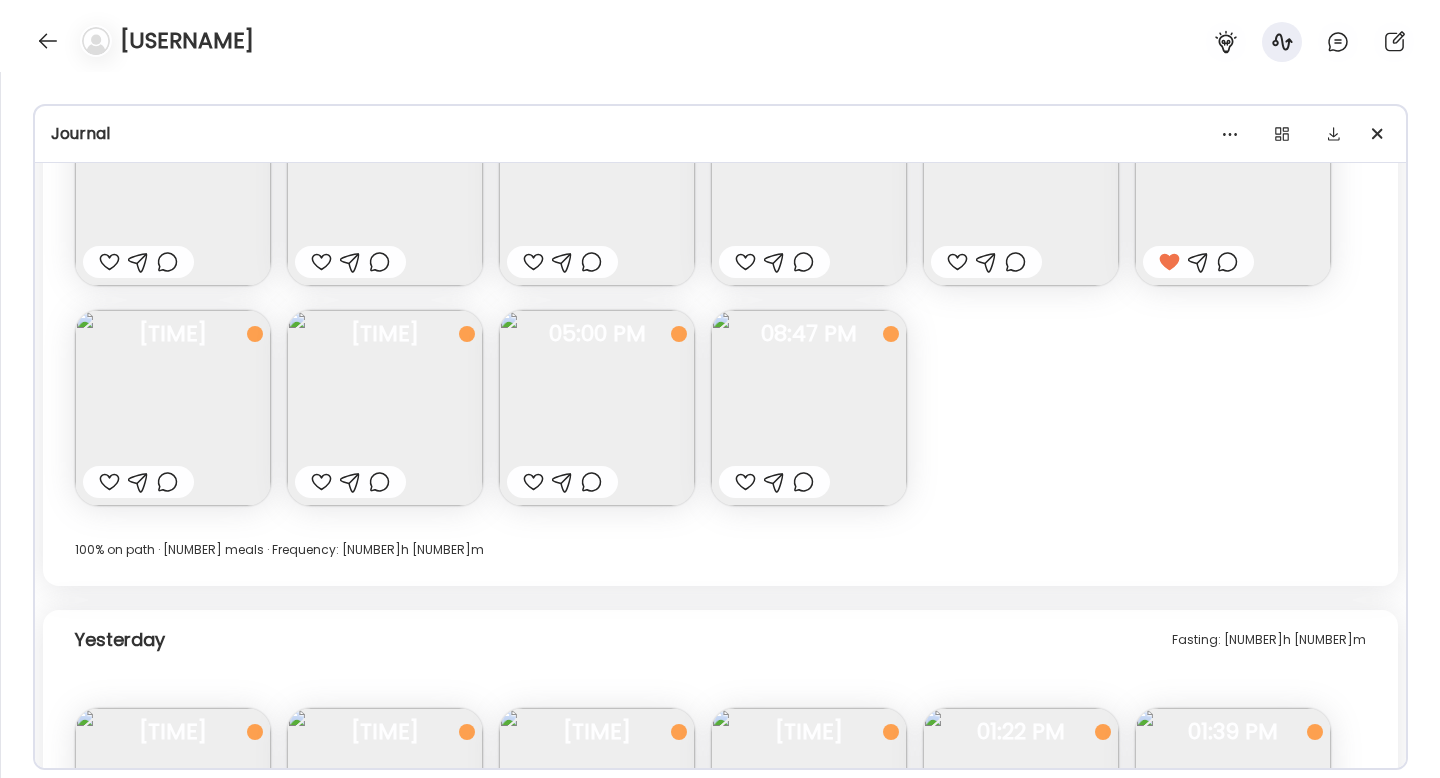 click at bounding box center (109, 482) 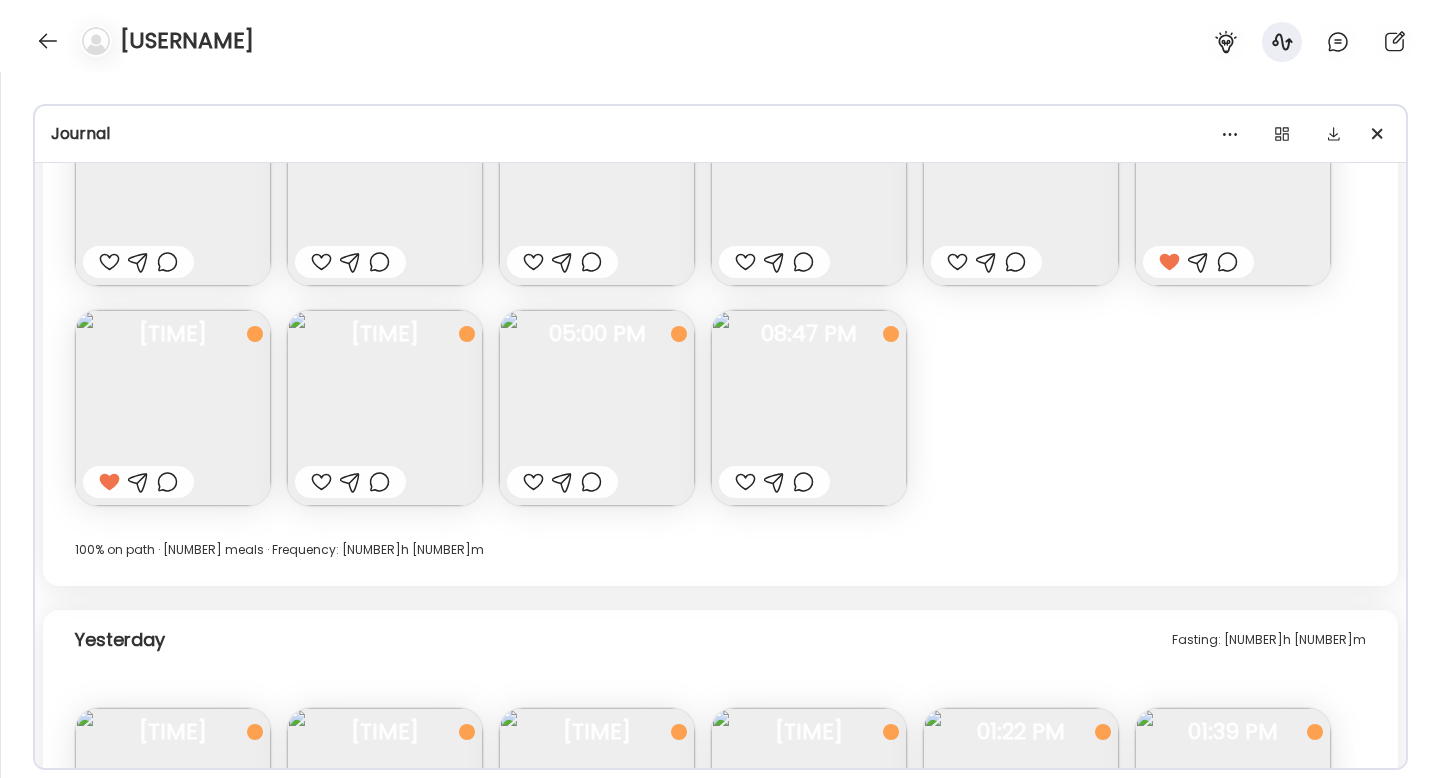 click at bounding box center [321, 482] 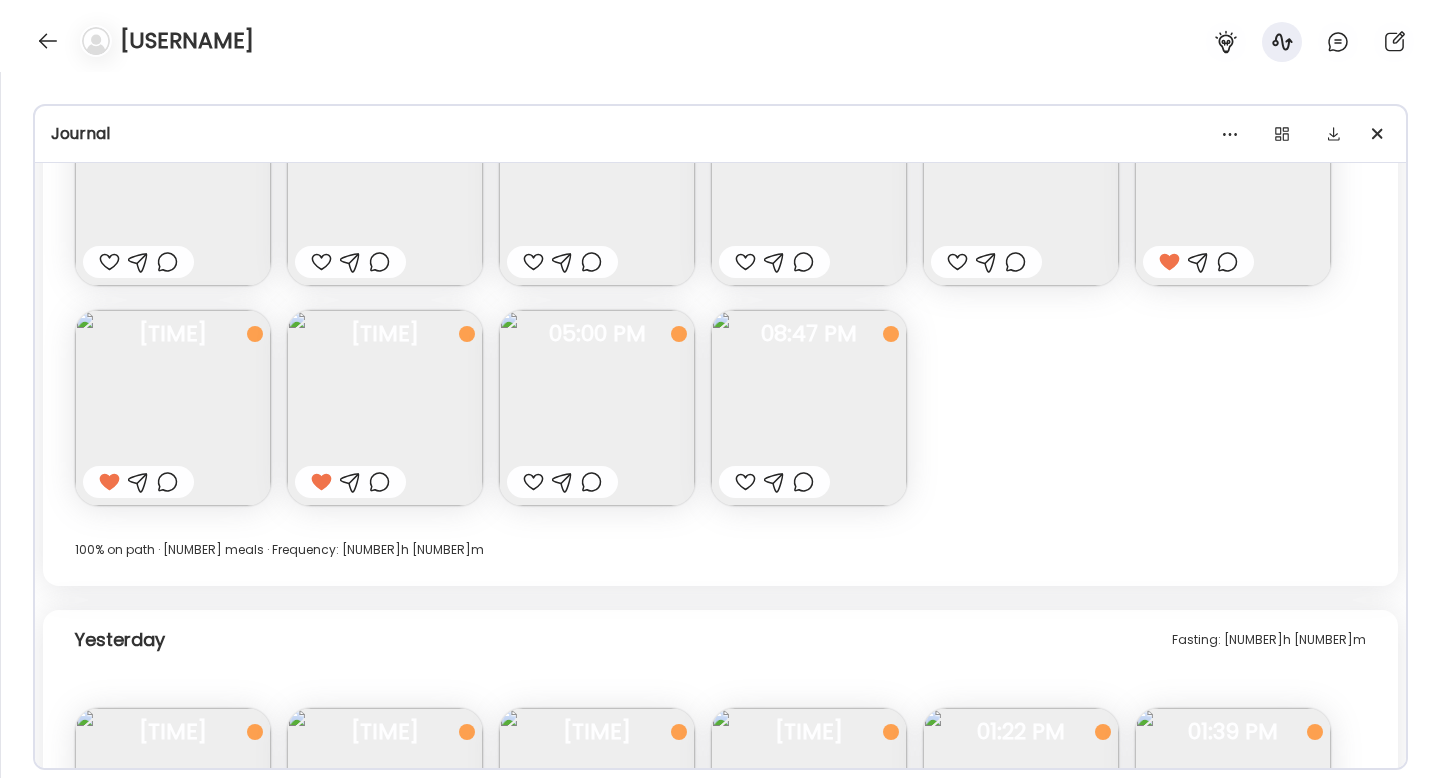 click at bounding box center [745, 482] 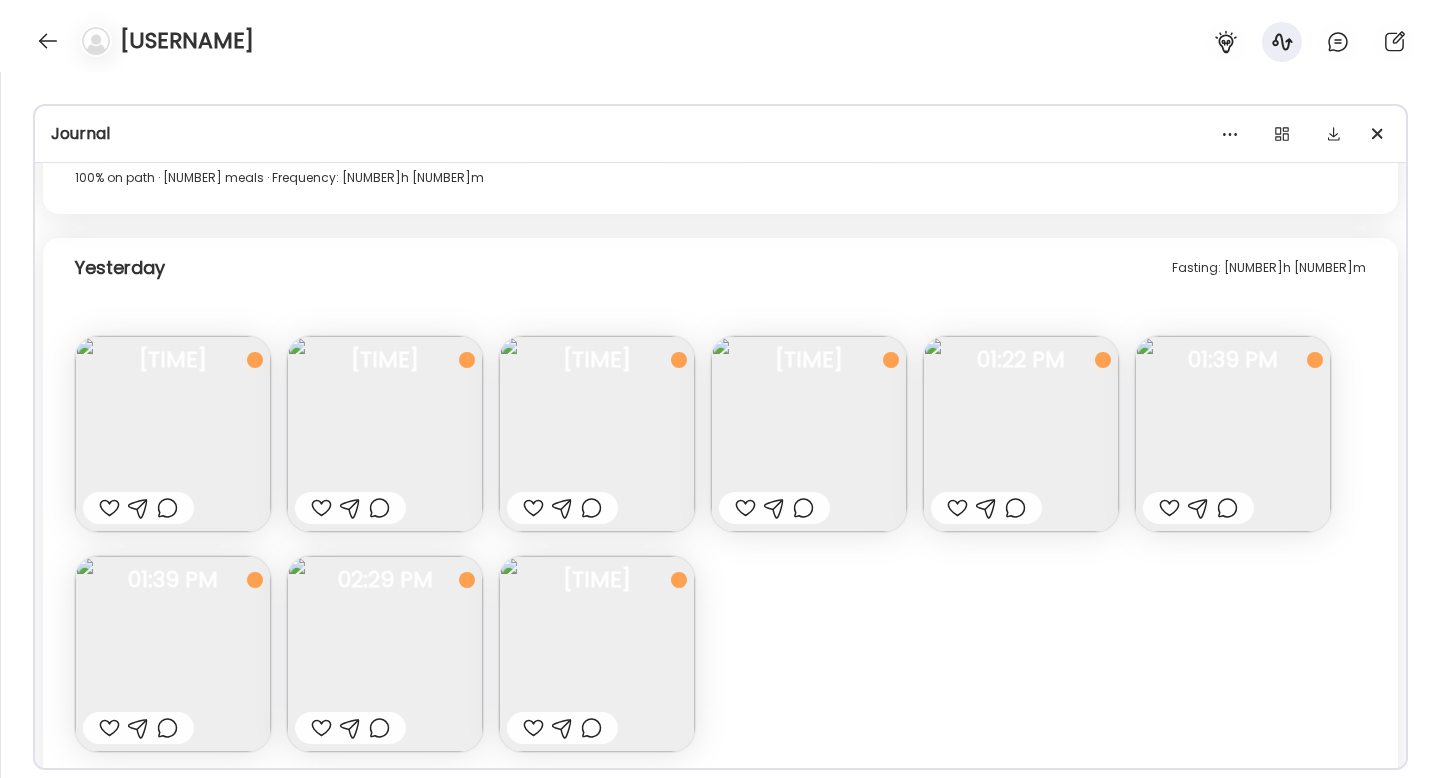 scroll, scrollTop: 14092, scrollLeft: 0, axis: vertical 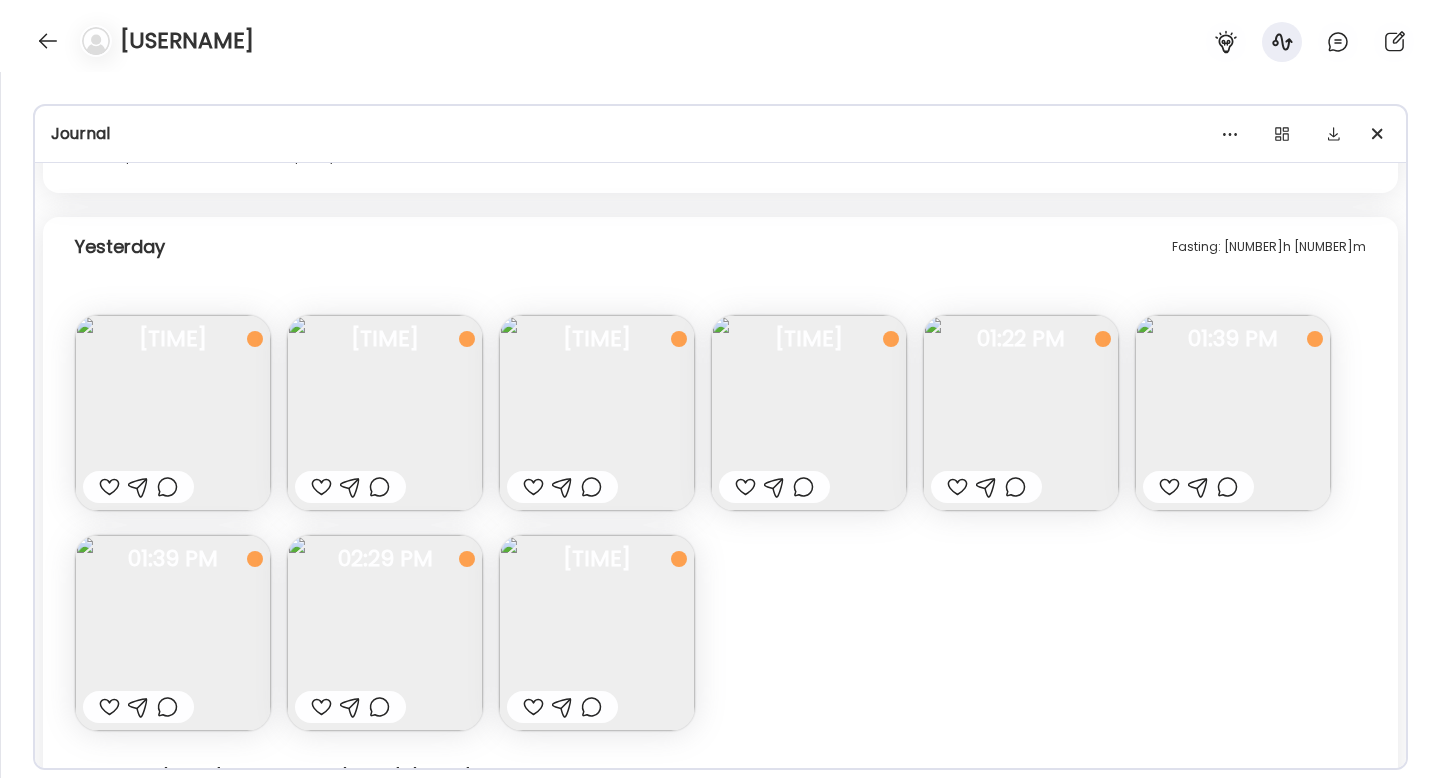 click at bounding box center (957, 487) 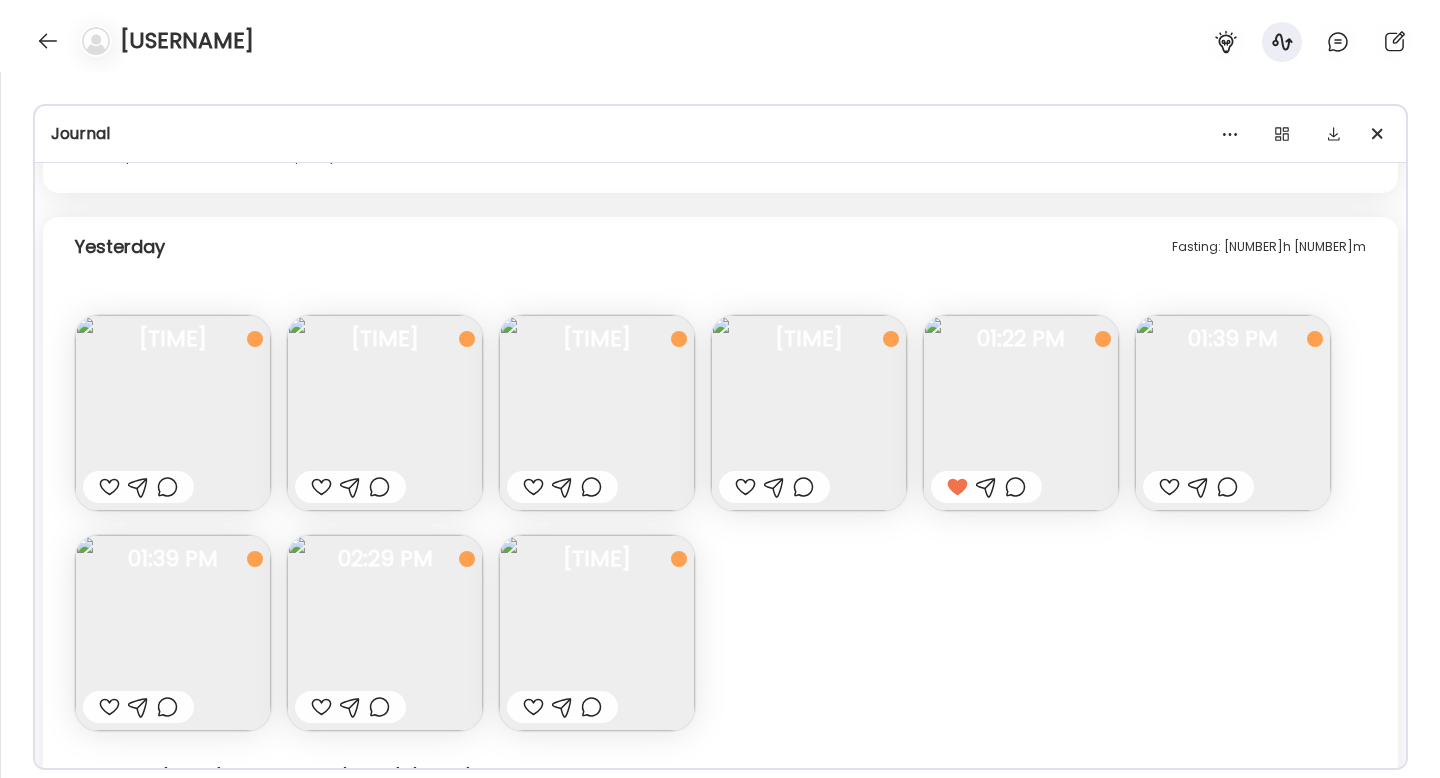 click at bounding box center (745, 487) 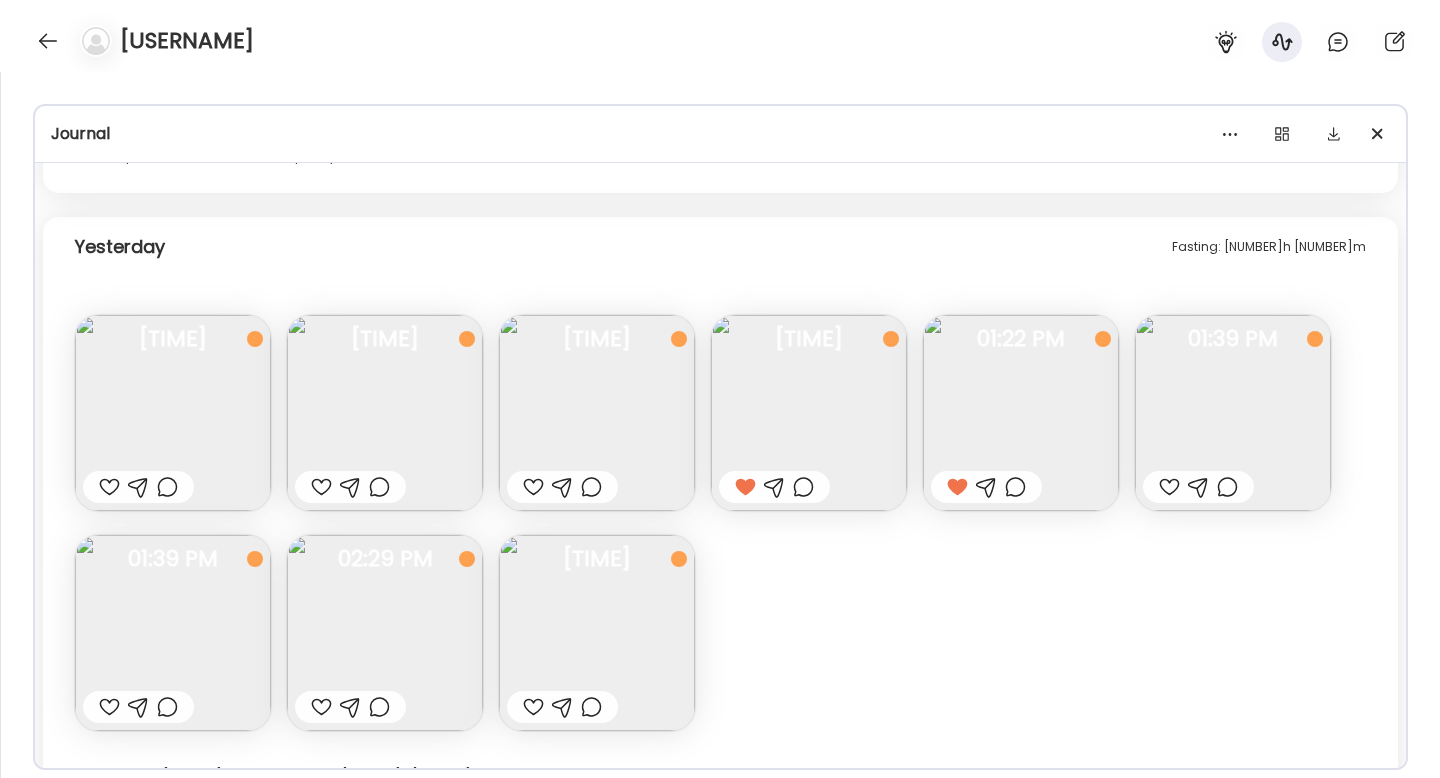 click at bounding box center [109, 707] 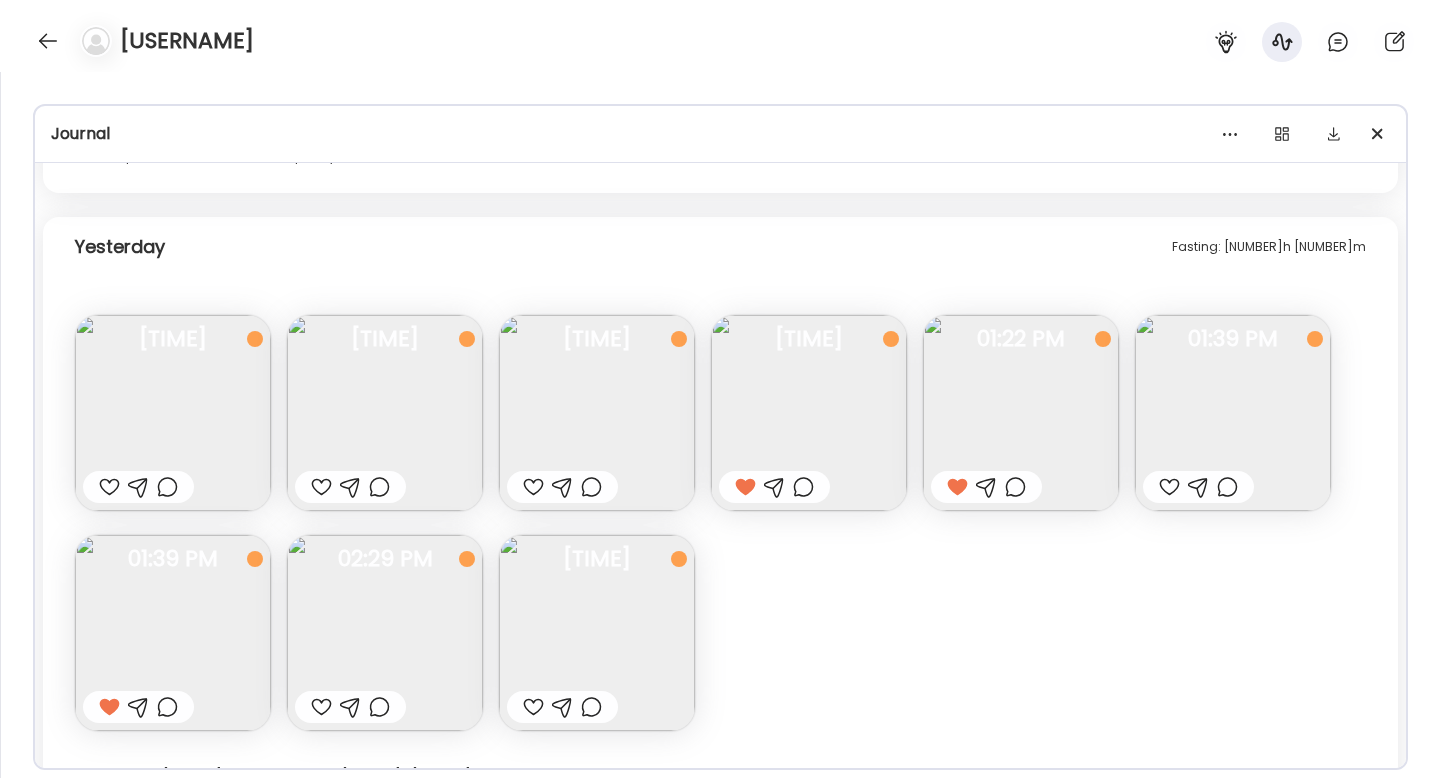 click at bounding box center [321, 707] 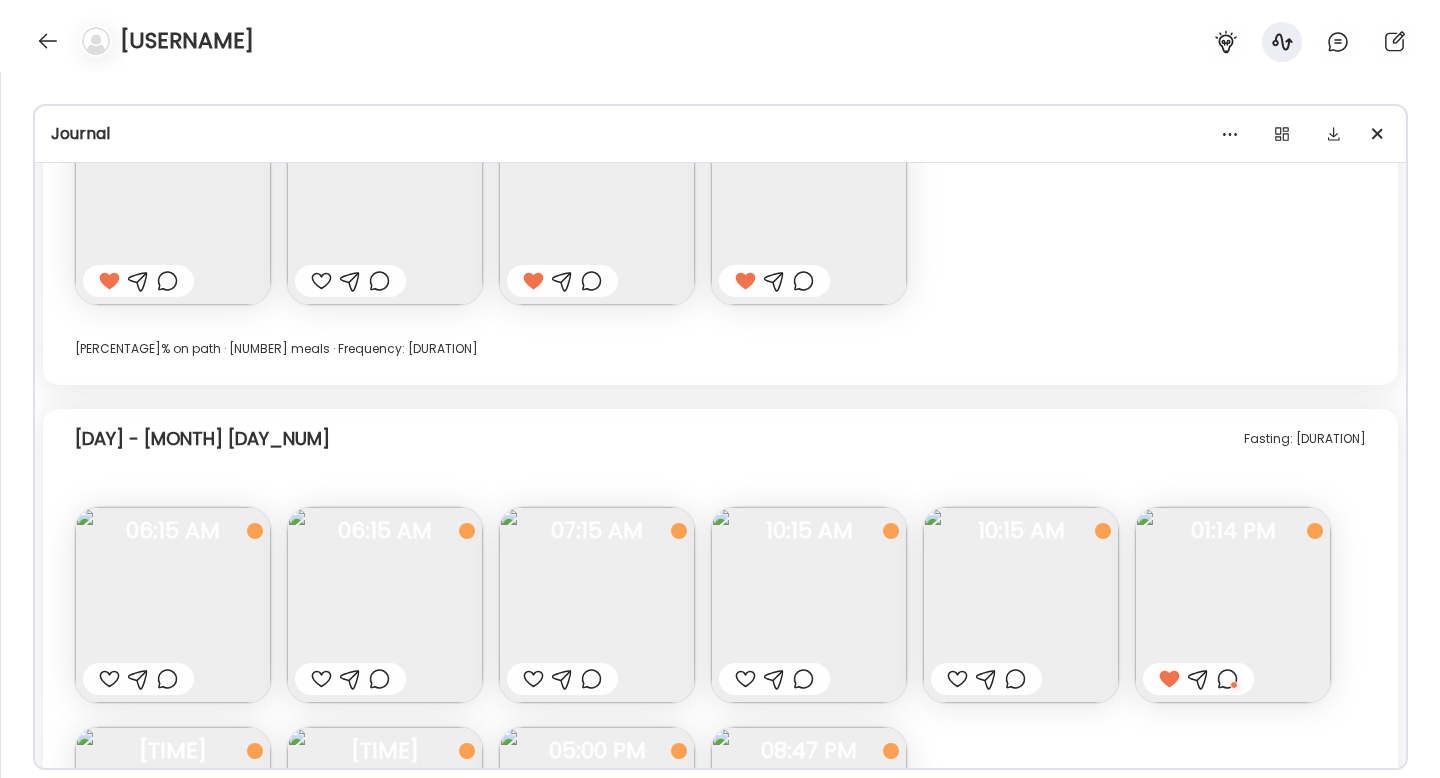 scroll, scrollTop: 13288, scrollLeft: 0, axis: vertical 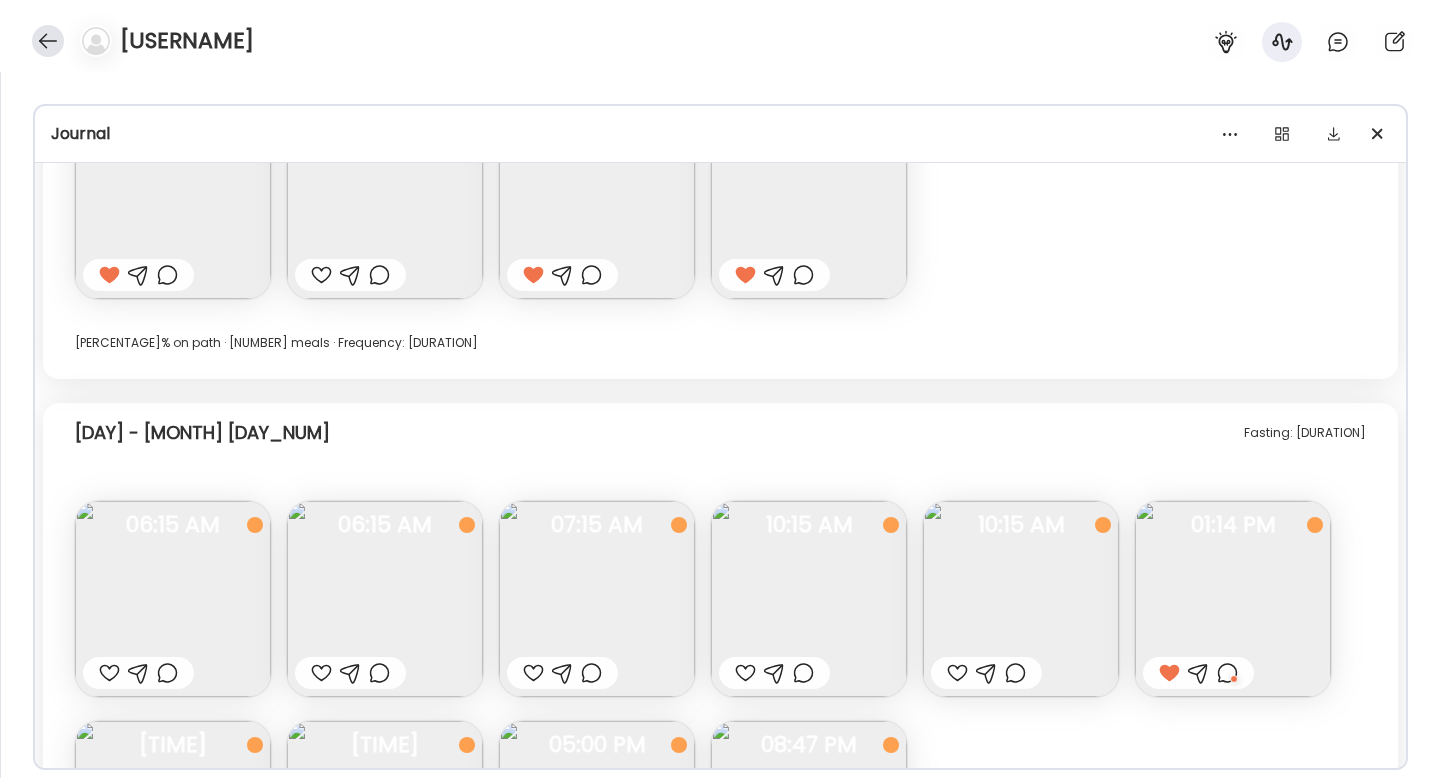 click at bounding box center (48, 41) 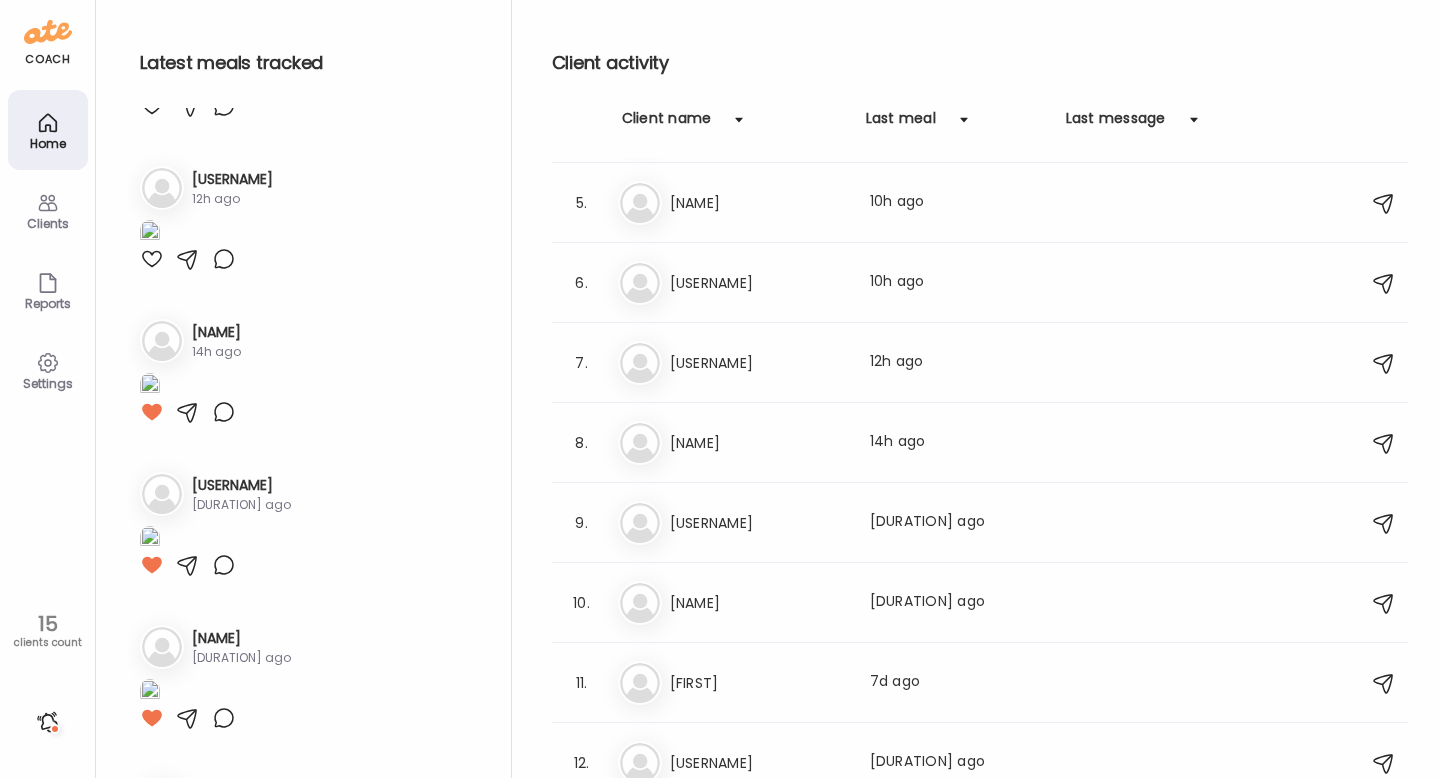 scroll, scrollTop: 838, scrollLeft: 0, axis: vertical 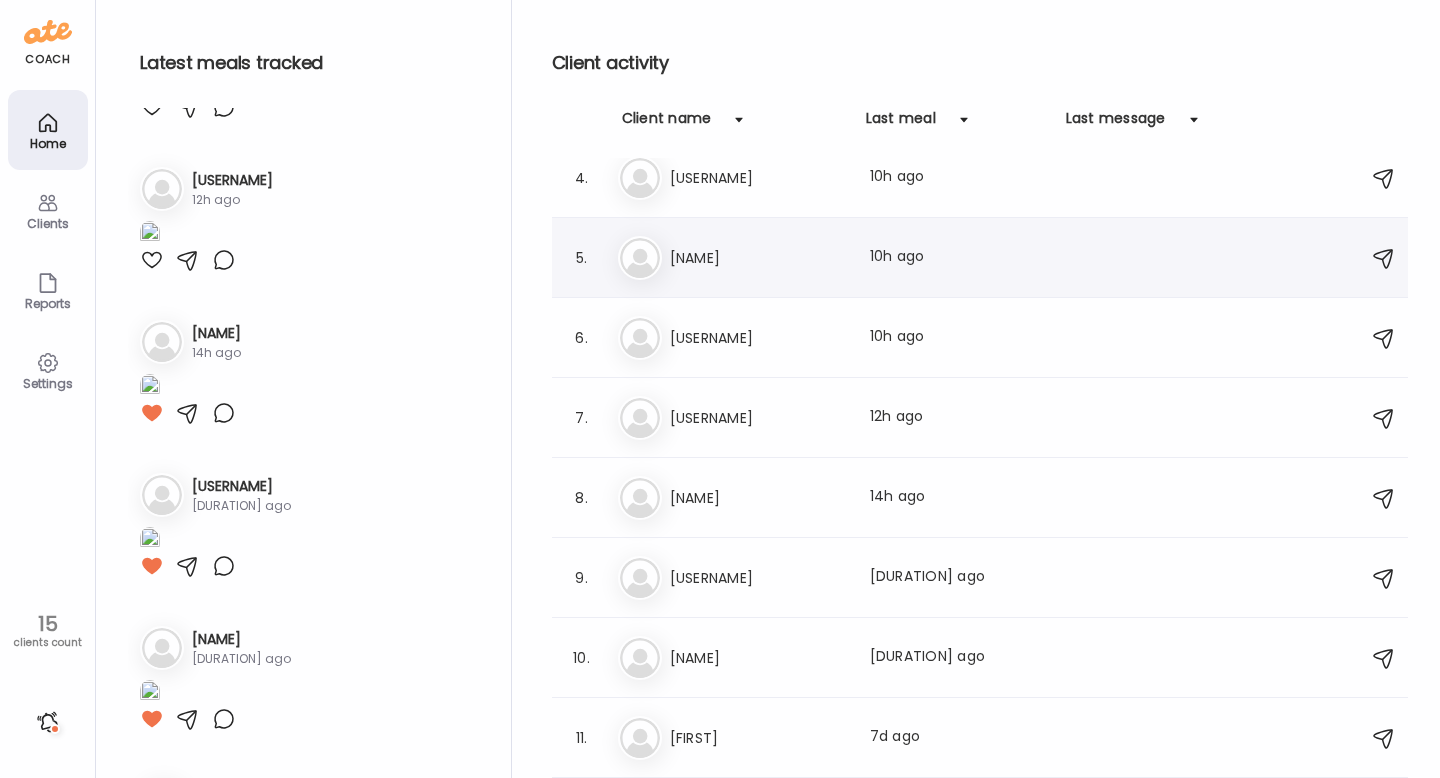 click on "[NAME]" at bounding box center (758, 258) 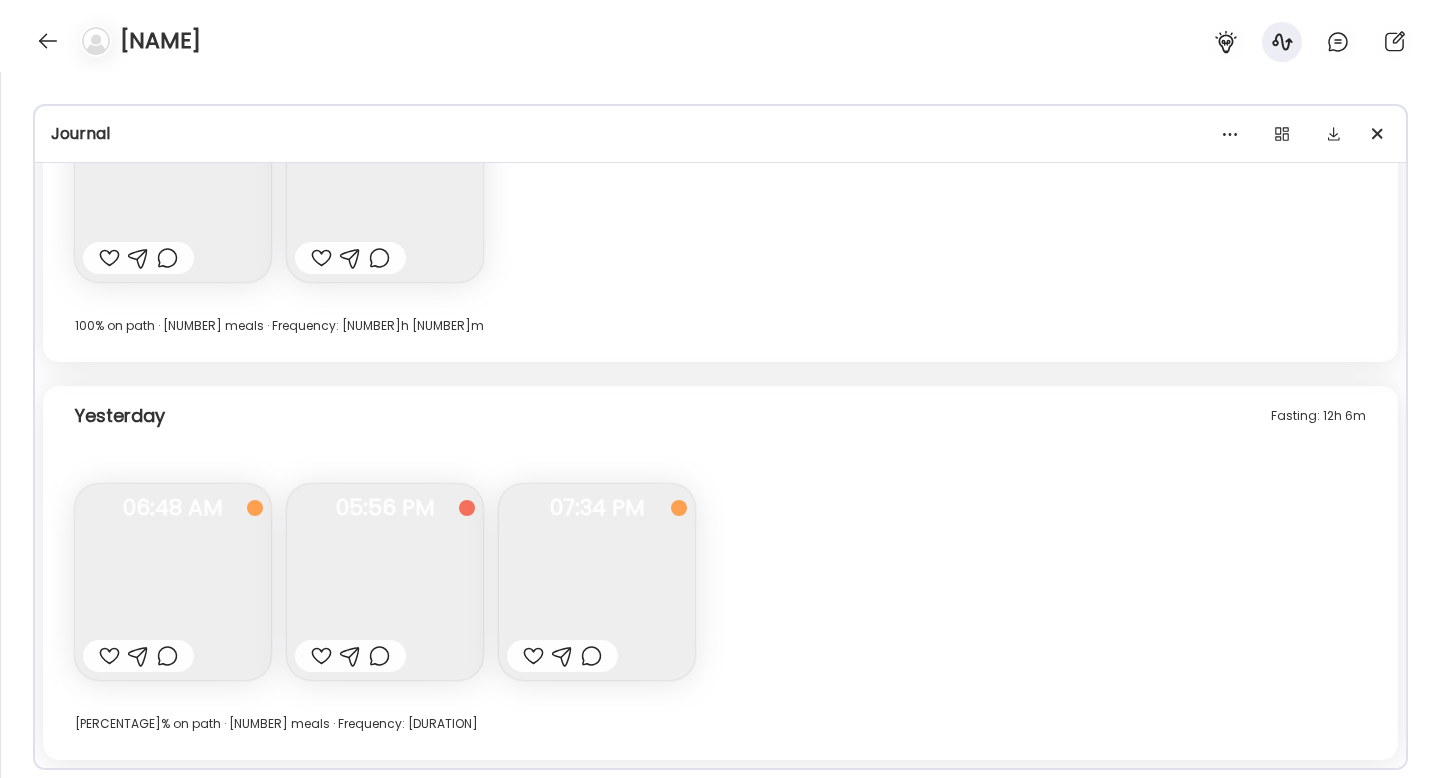 scroll, scrollTop: 3579, scrollLeft: 0, axis: vertical 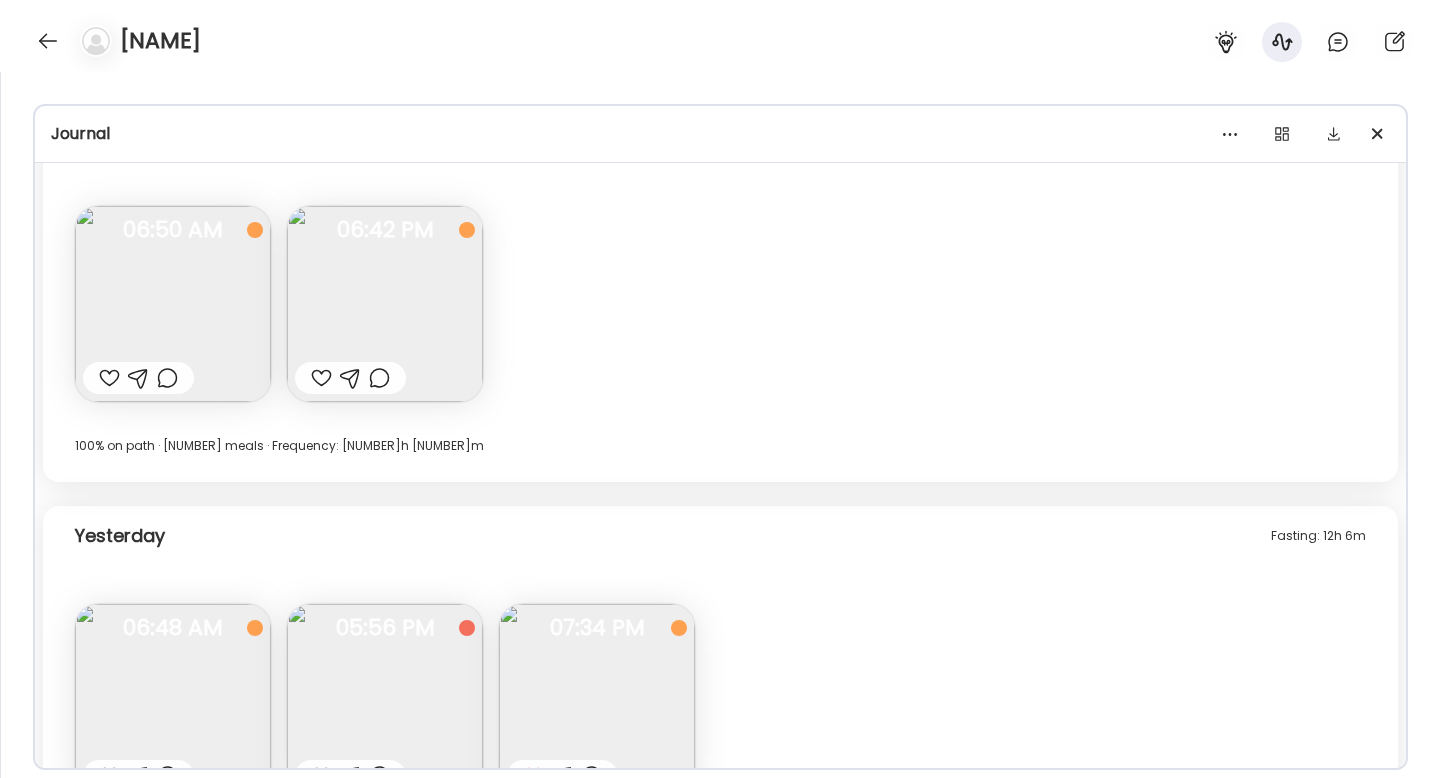 click at bounding box center (173, 702) 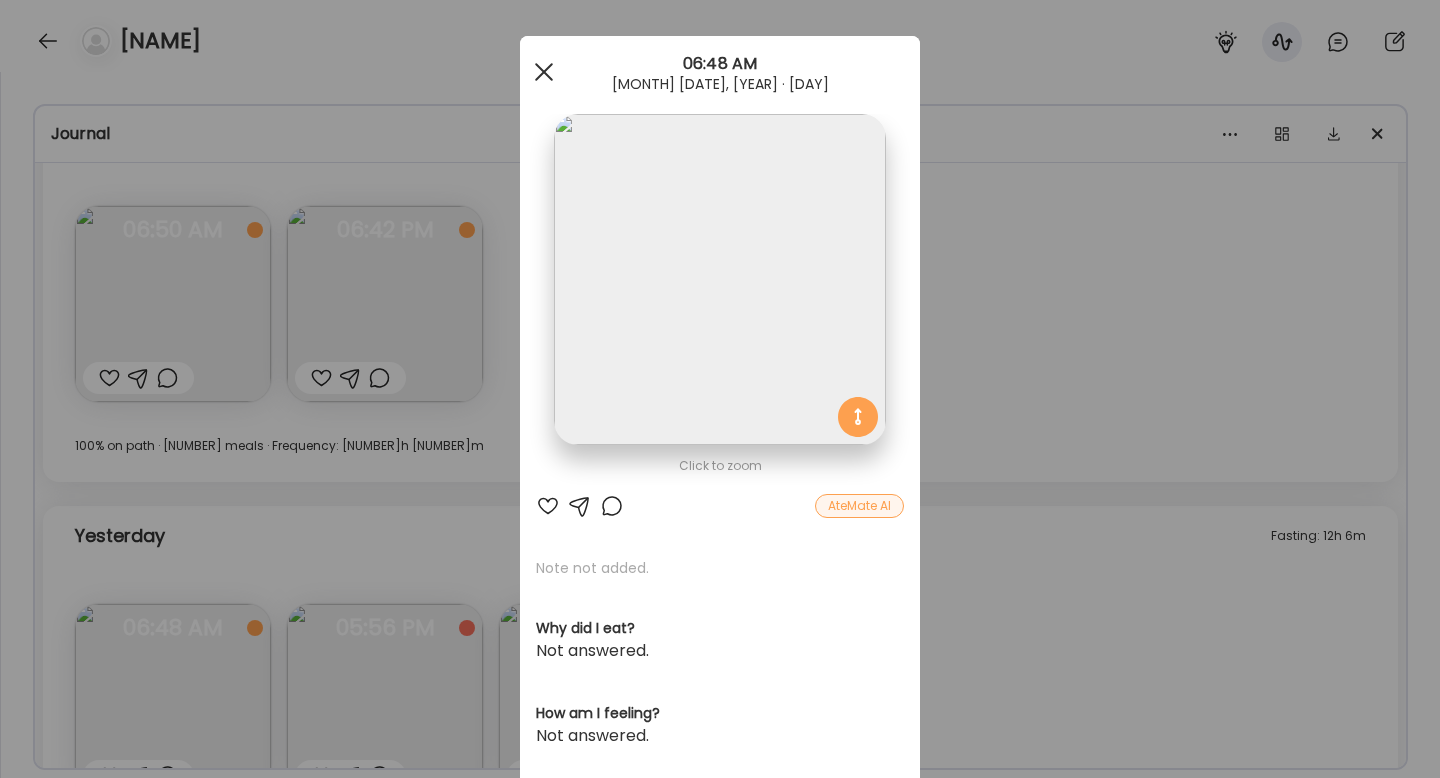 click at bounding box center (544, 72) 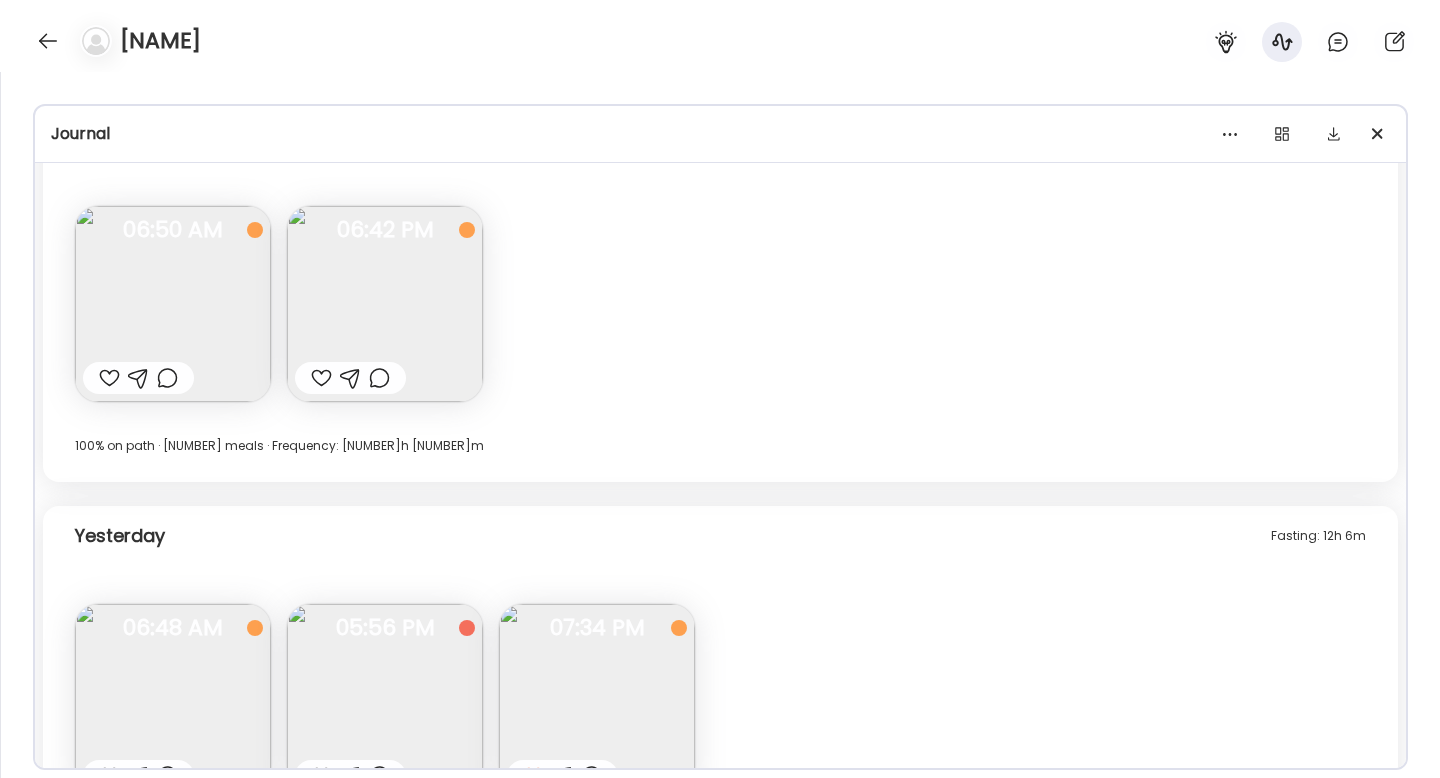 click at bounding box center [385, 702] 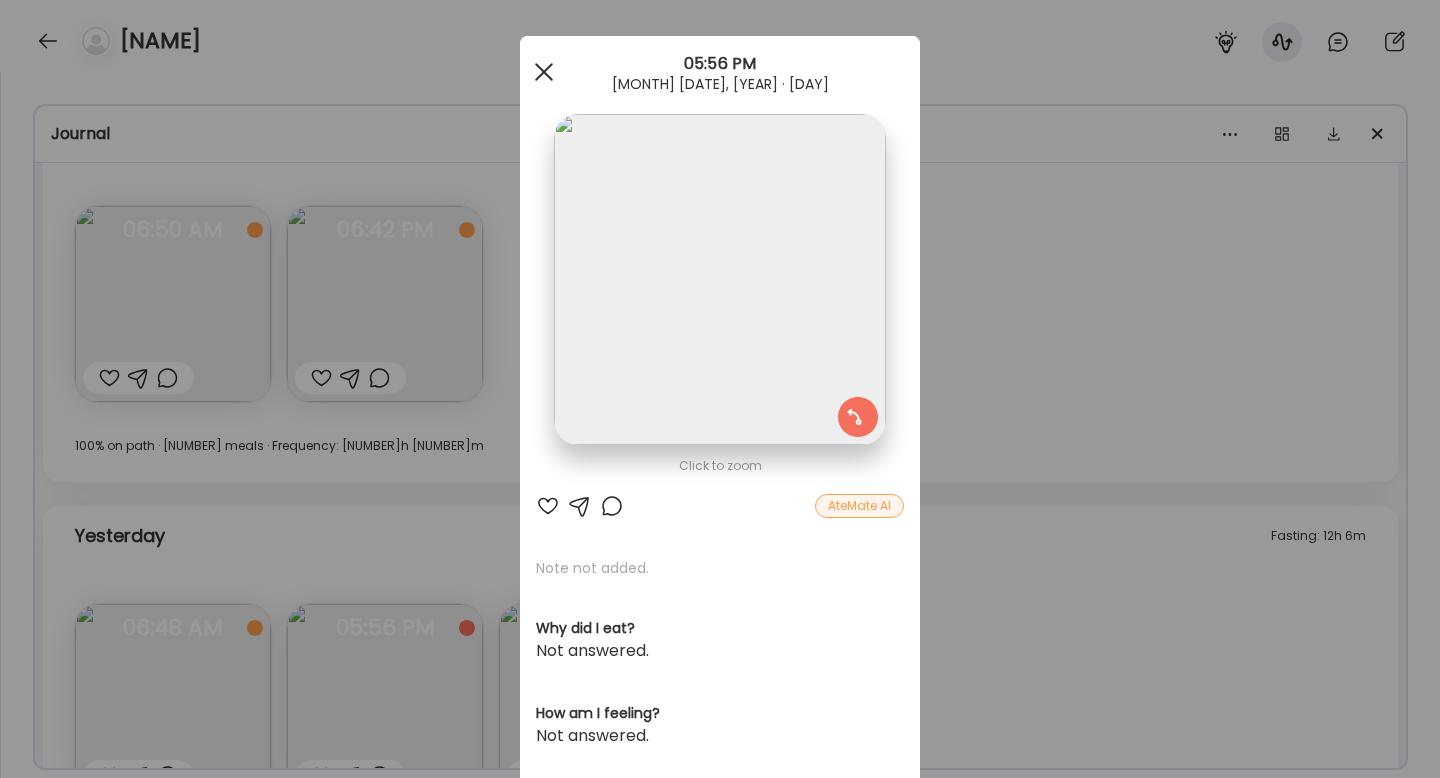 click at bounding box center [544, 72] 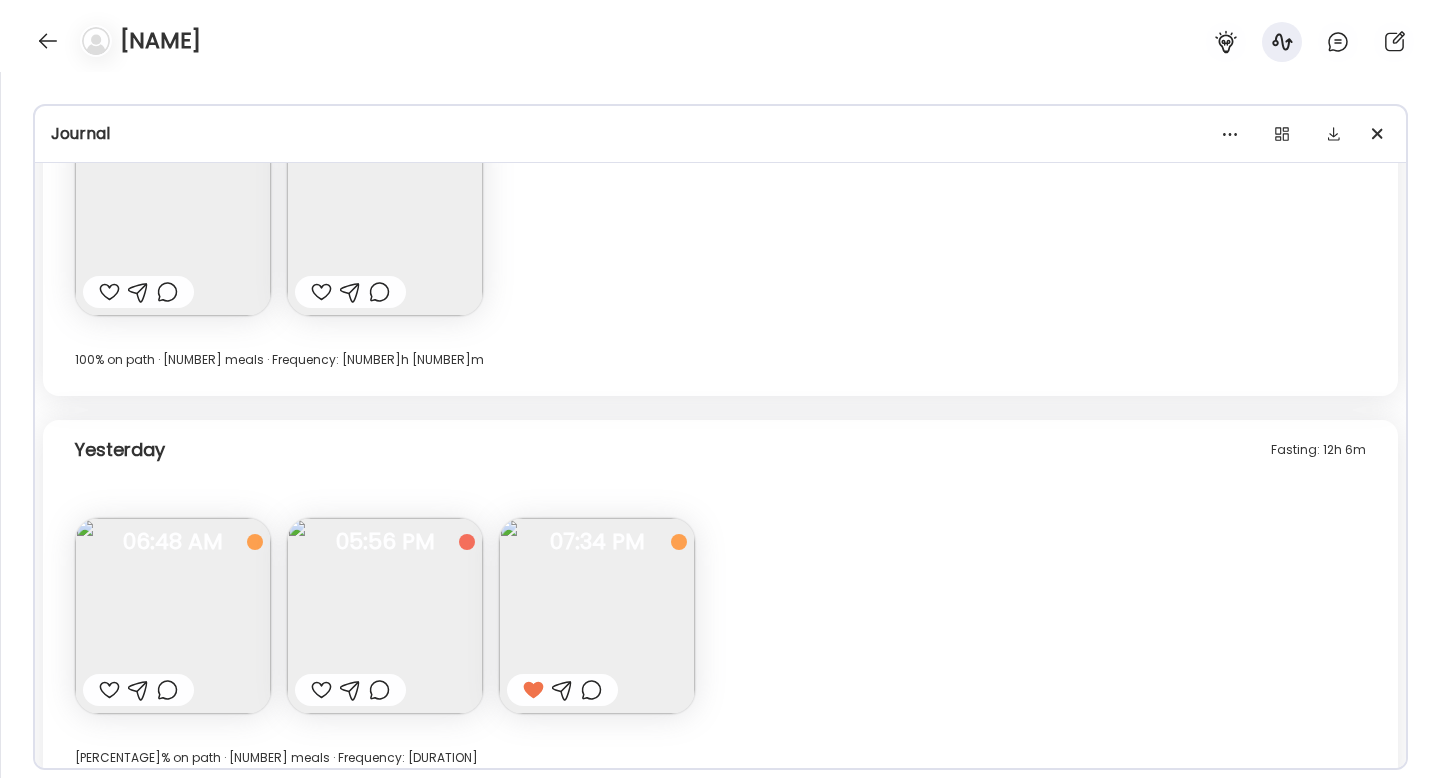 scroll, scrollTop: 11911, scrollLeft: 0, axis: vertical 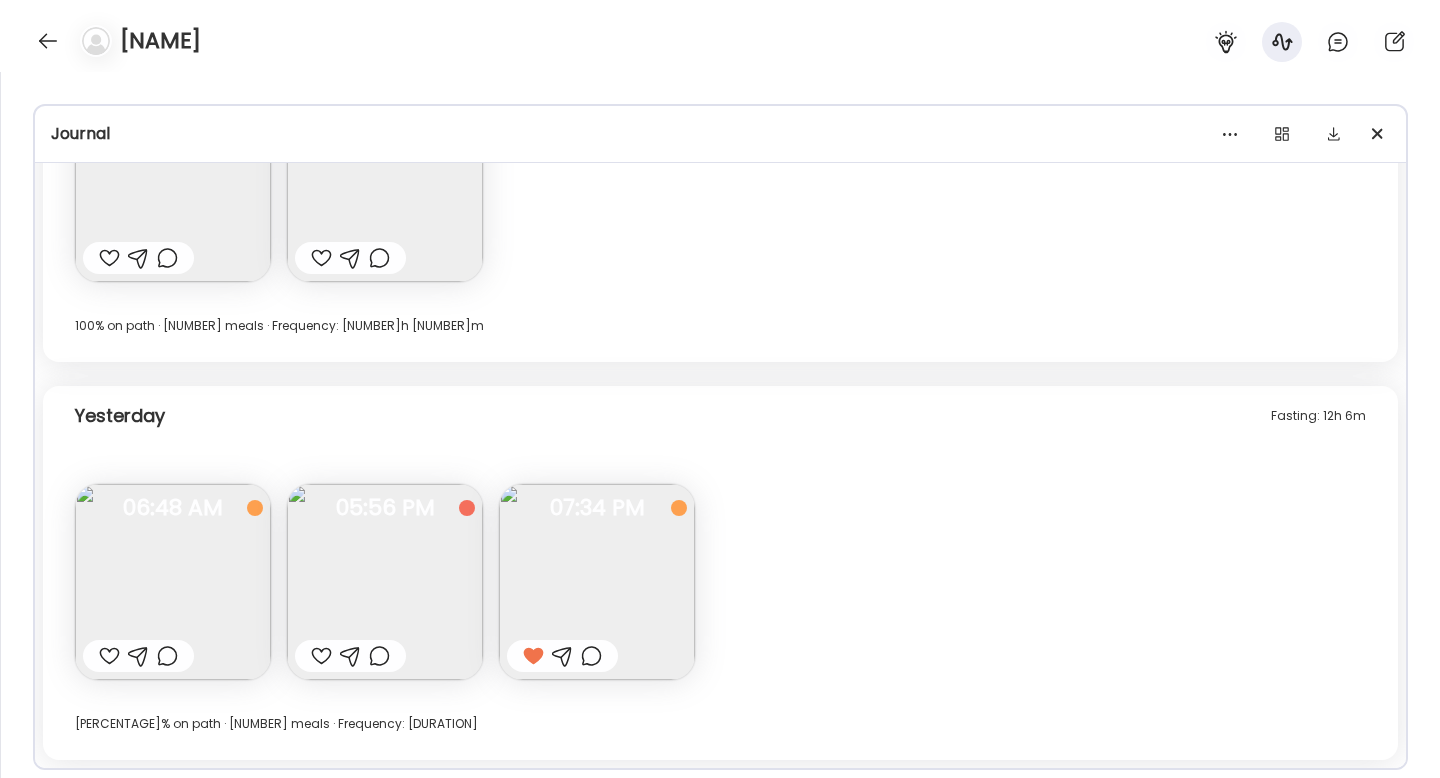 click at bounding box center [385, 582] 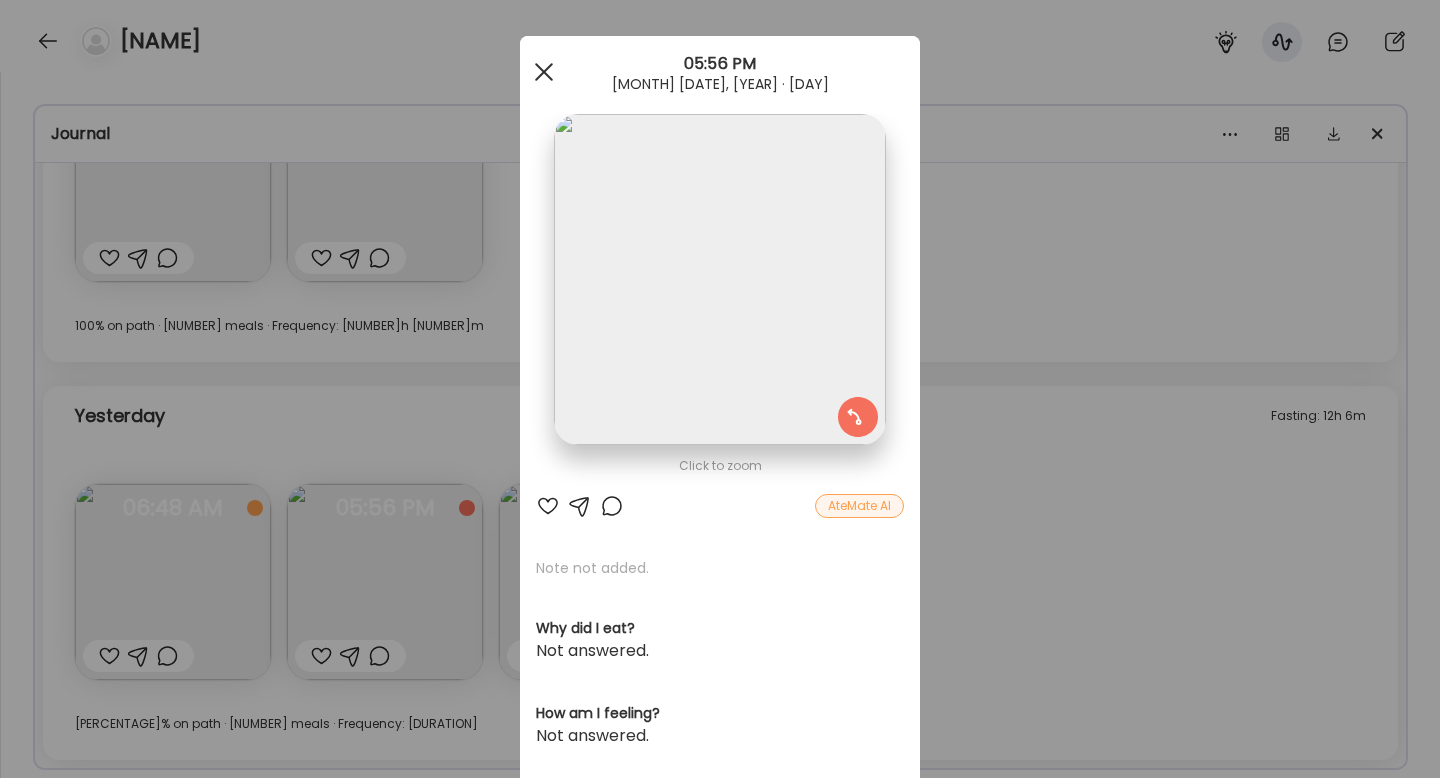 click at bounding box center (544, 72) 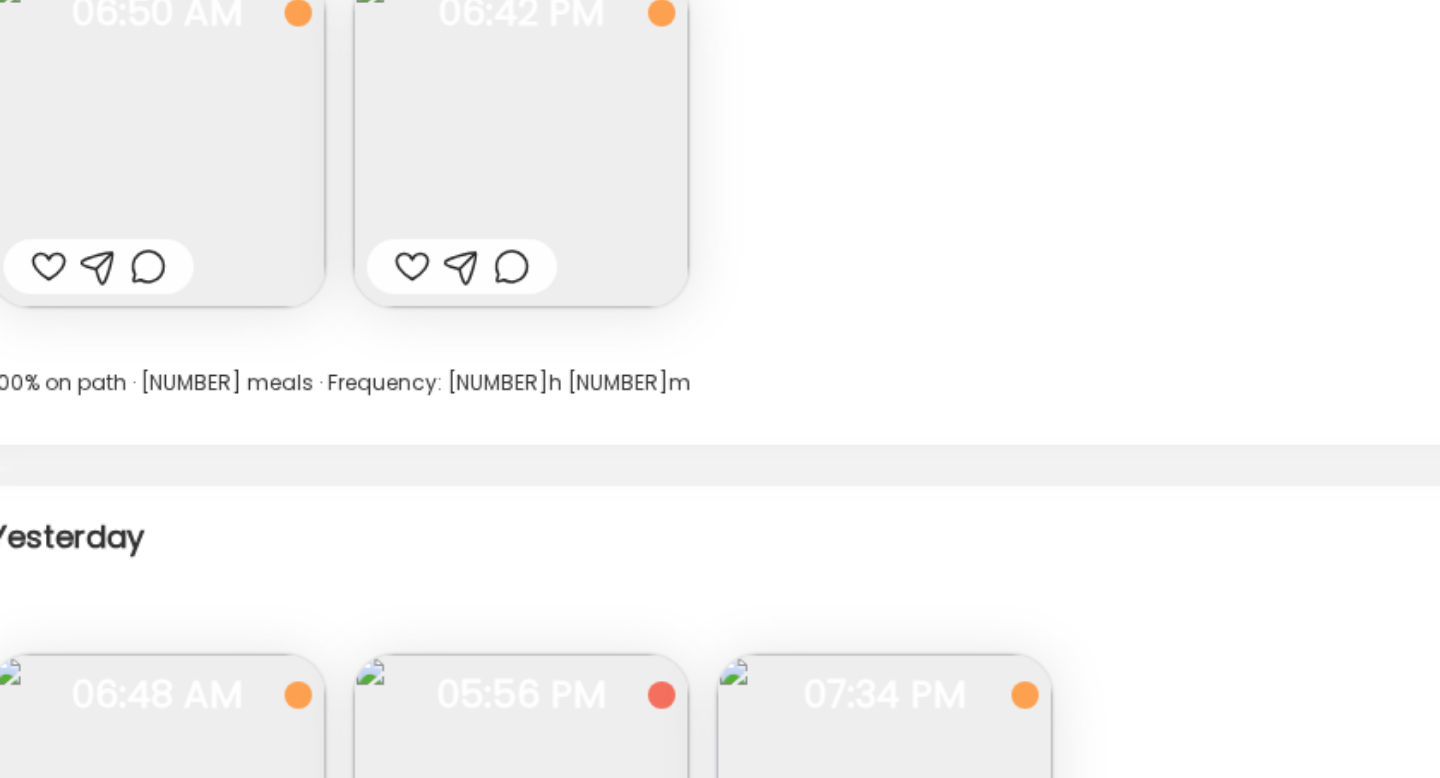 scroll, scrollTop: 11911, scrollLeft: 0, axis: vertical 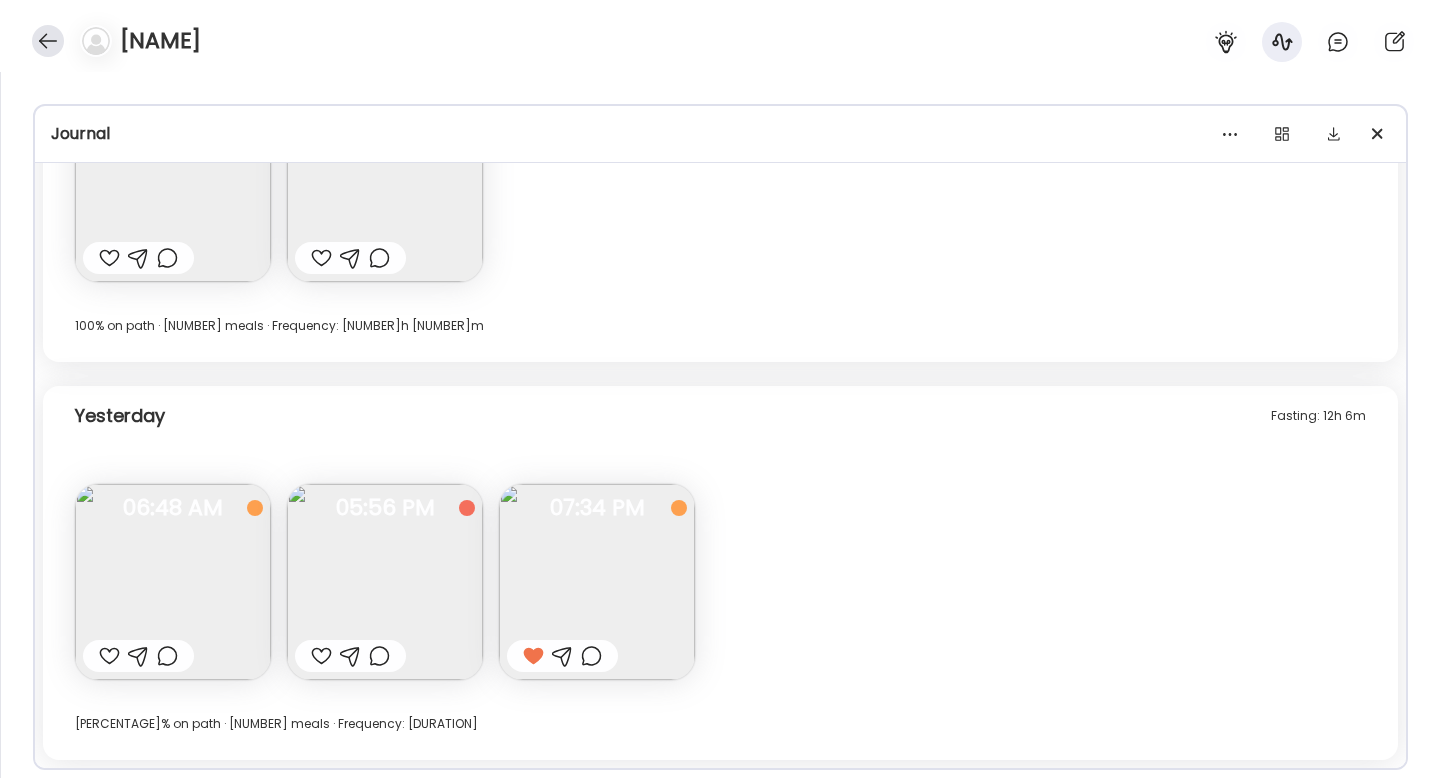 click at bounding box center (48, 41) 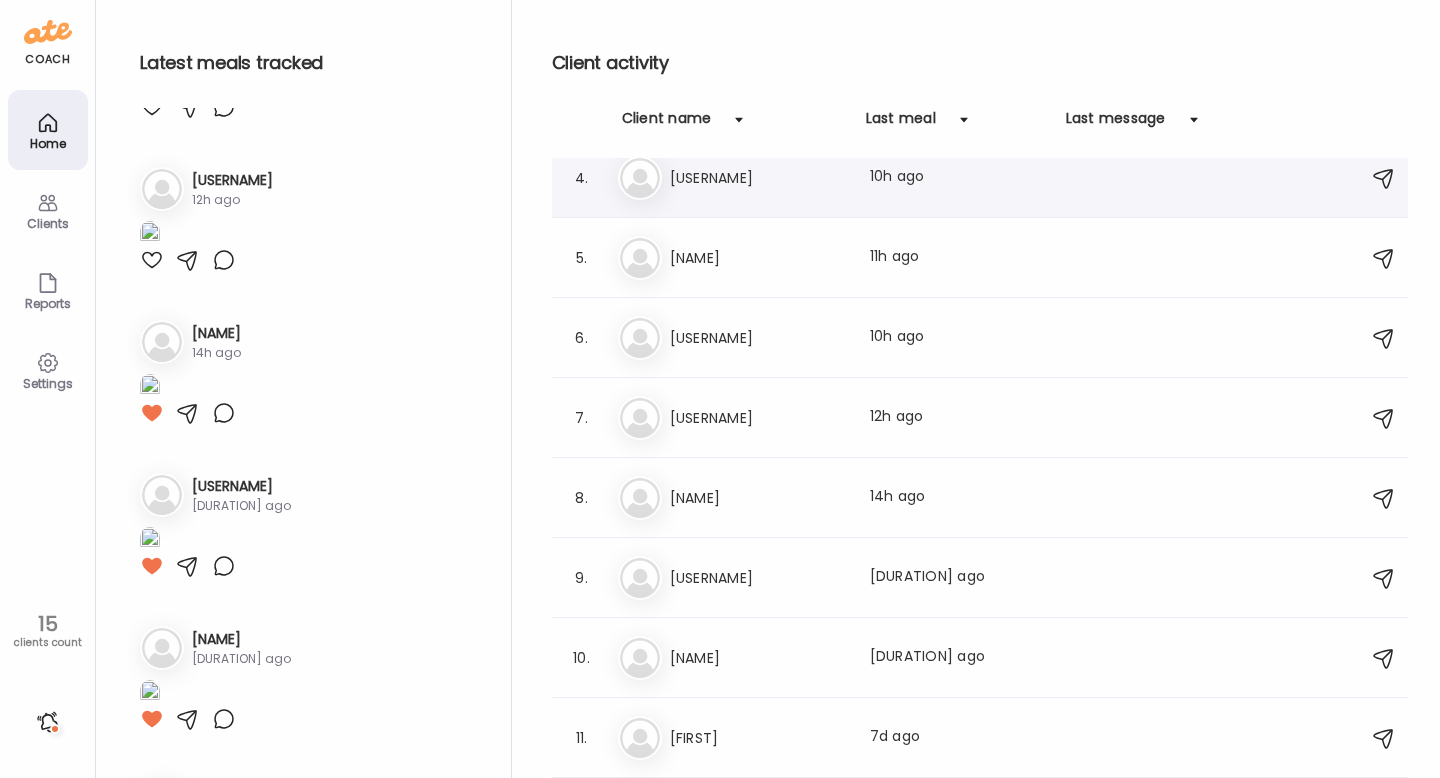scroll, scrollTop: 838, scrollLeft: 0, axis: vertical 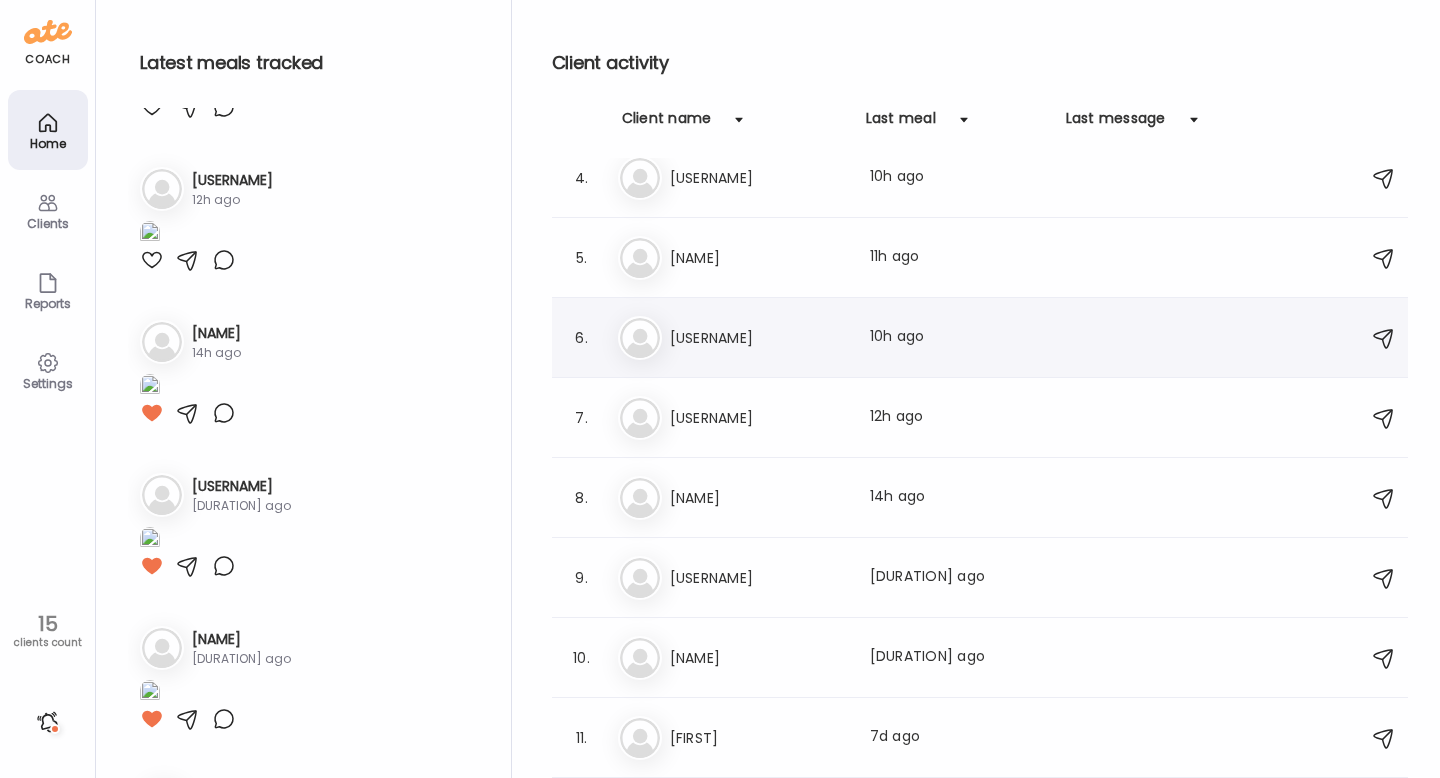 click on "[USERNAME]" at bounding box center [758, 338] 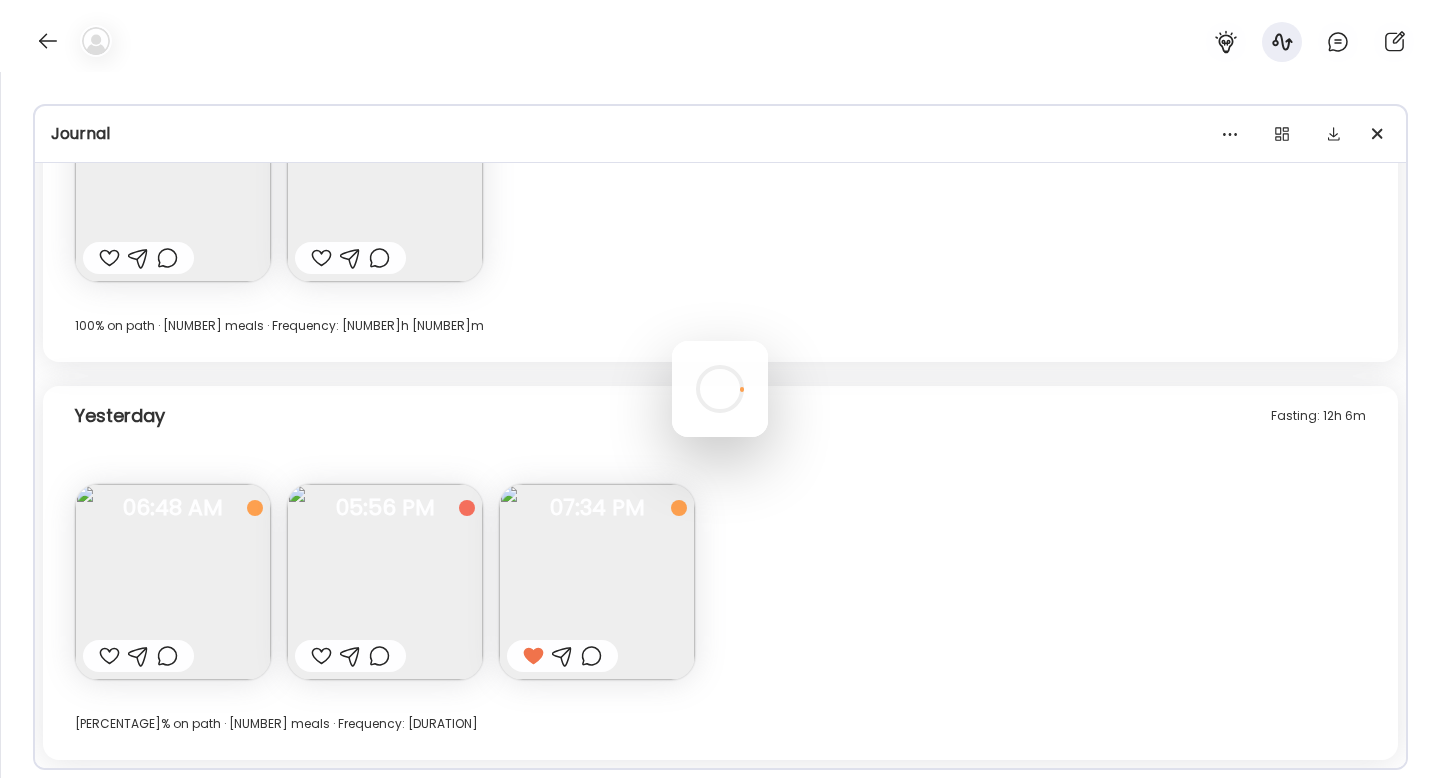 scroll, scrollTop: 11911, scrollLeft: 0, axis: vertical 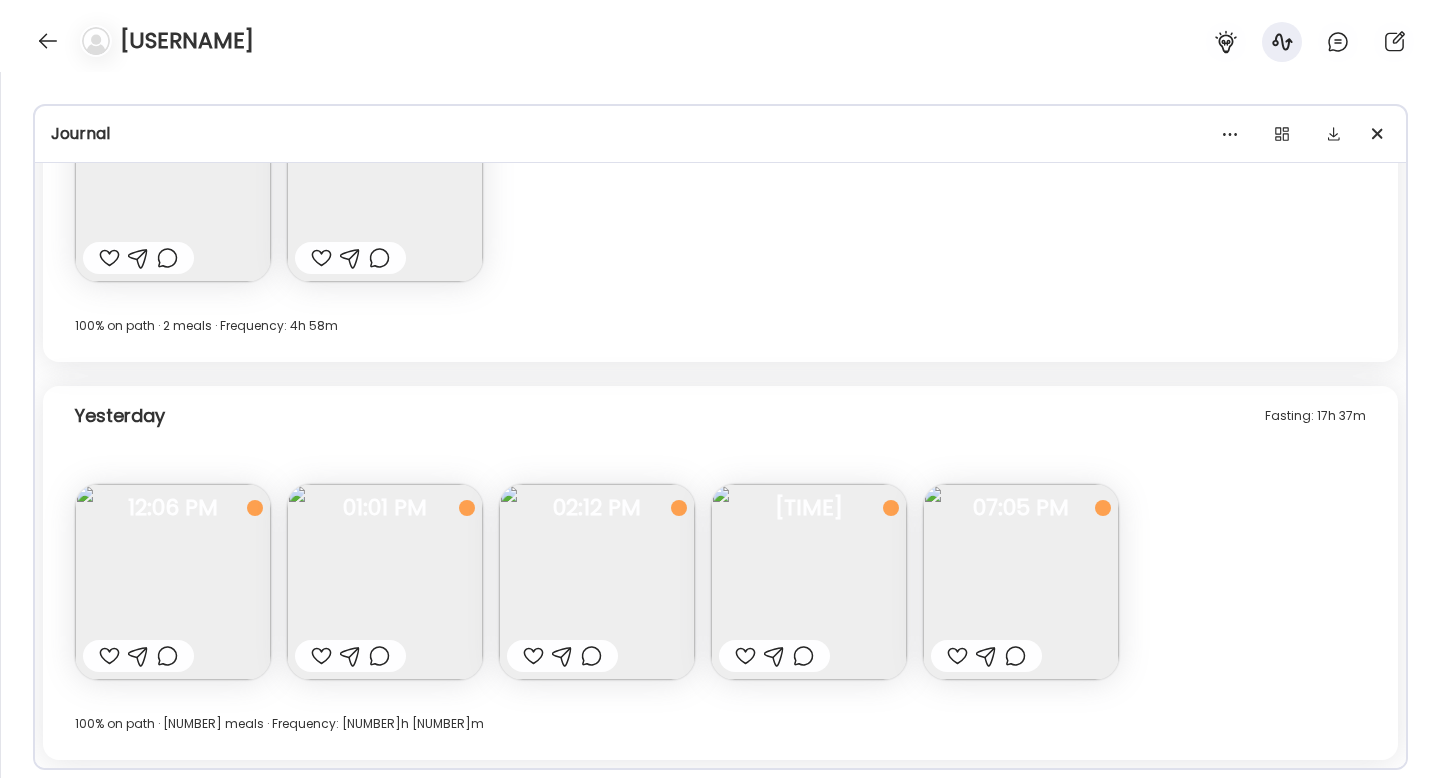 click at bounding box center [745, 656] 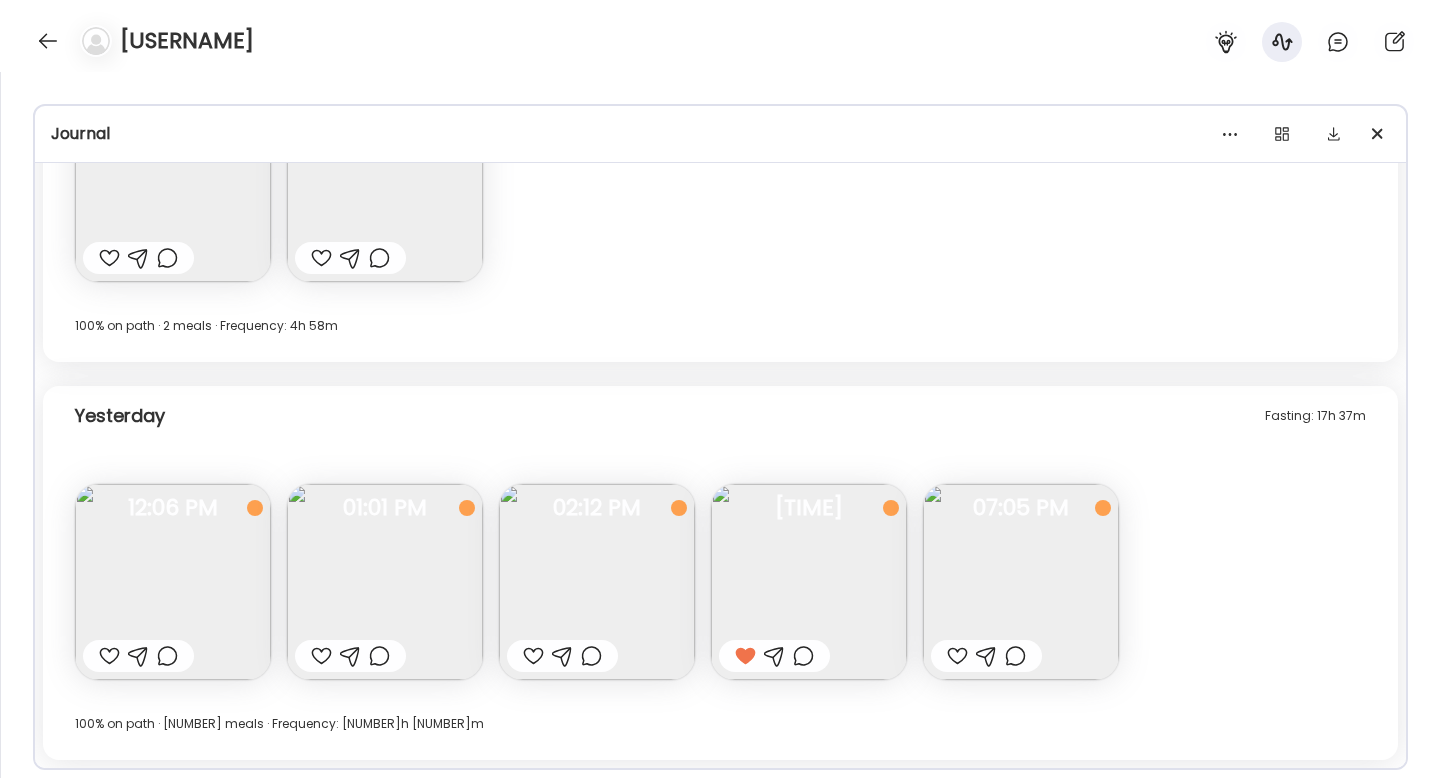 click at bounding box center (957, 656) 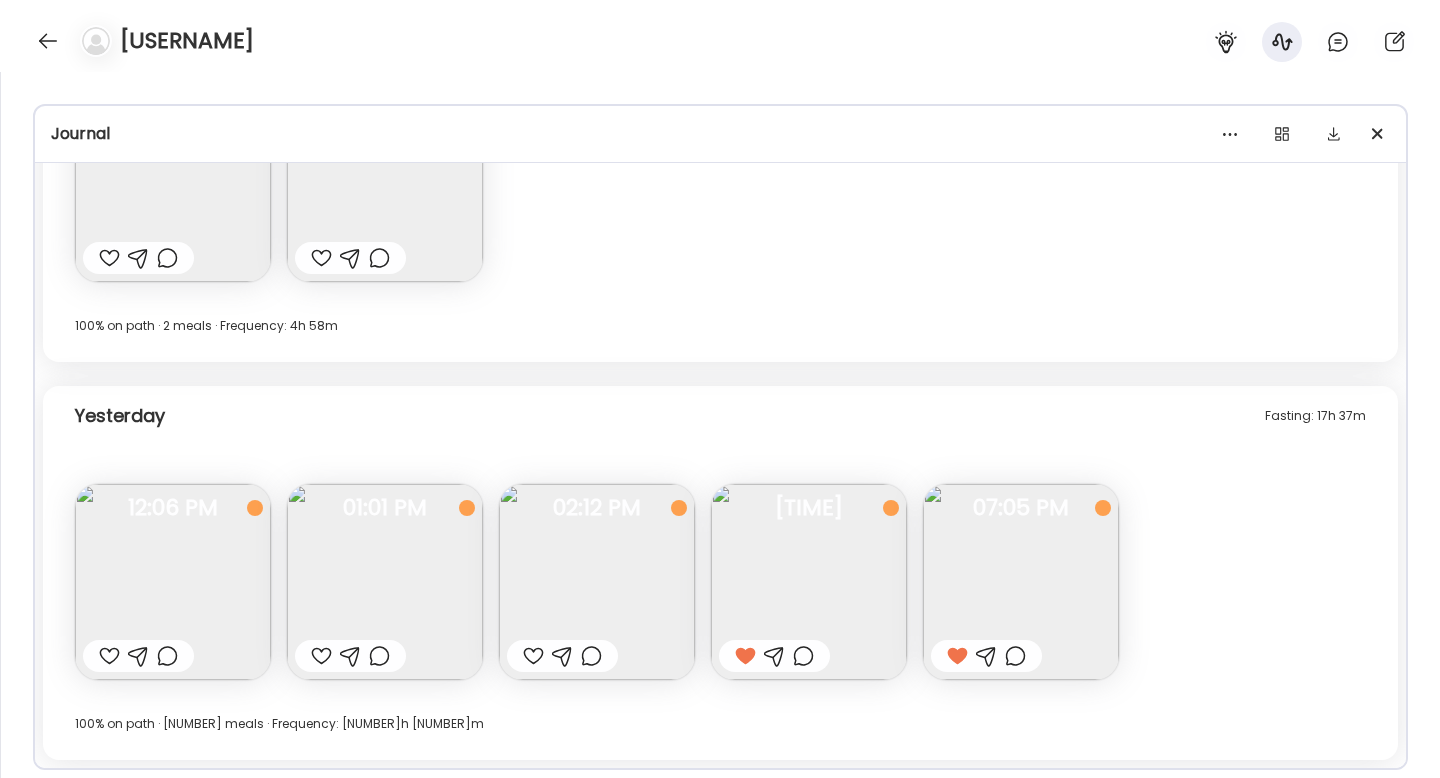 click at bounding box center [533, 656] 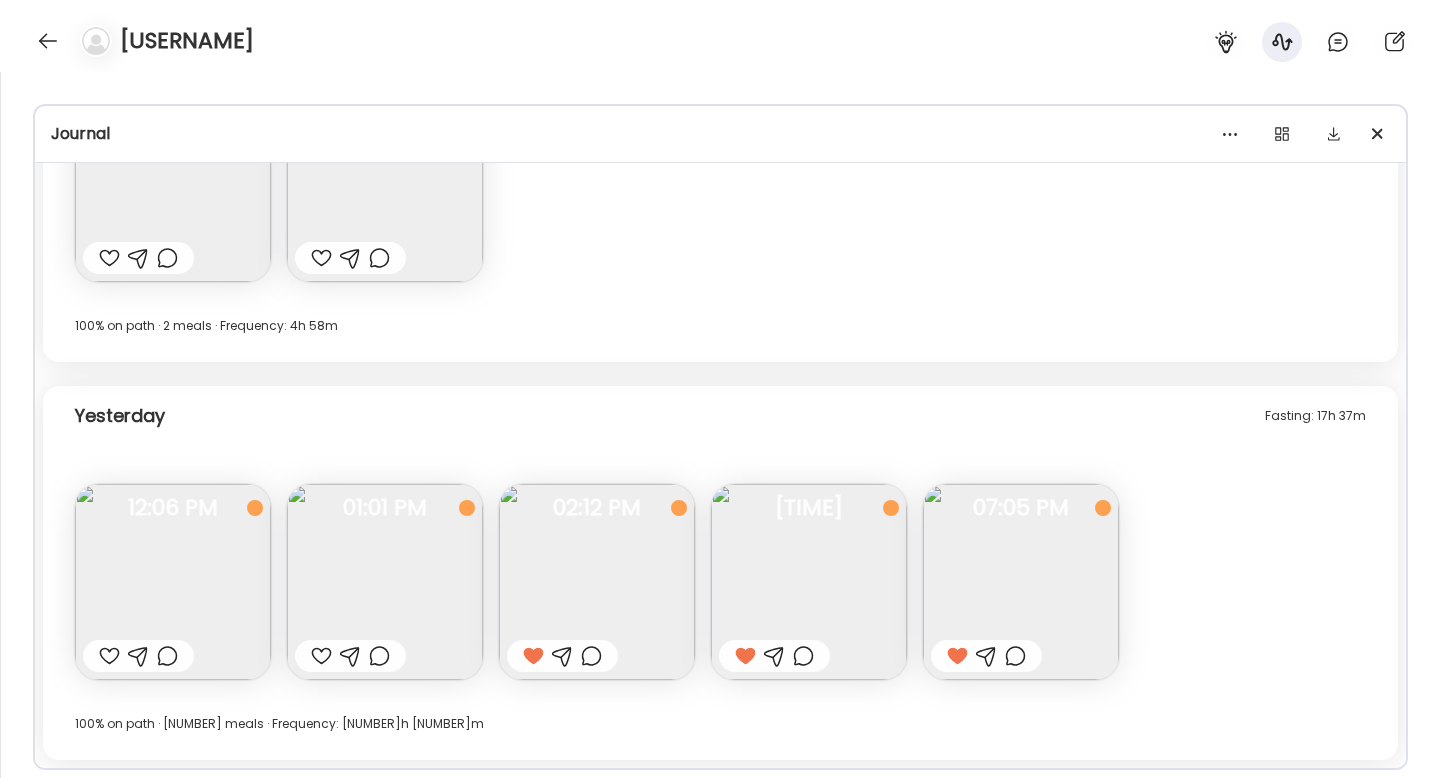 click at bounding box center [321, 656] 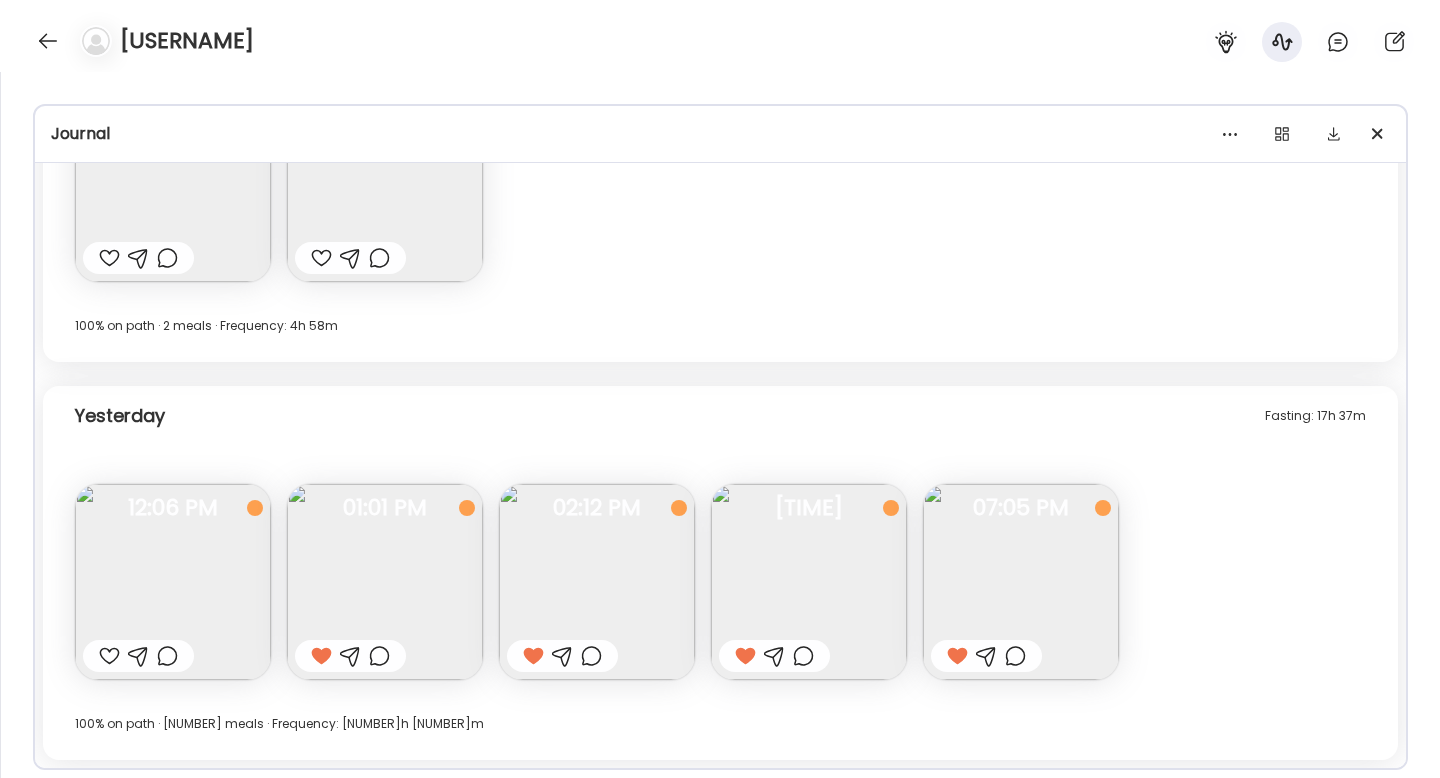 click at bounding box center (109, 656) 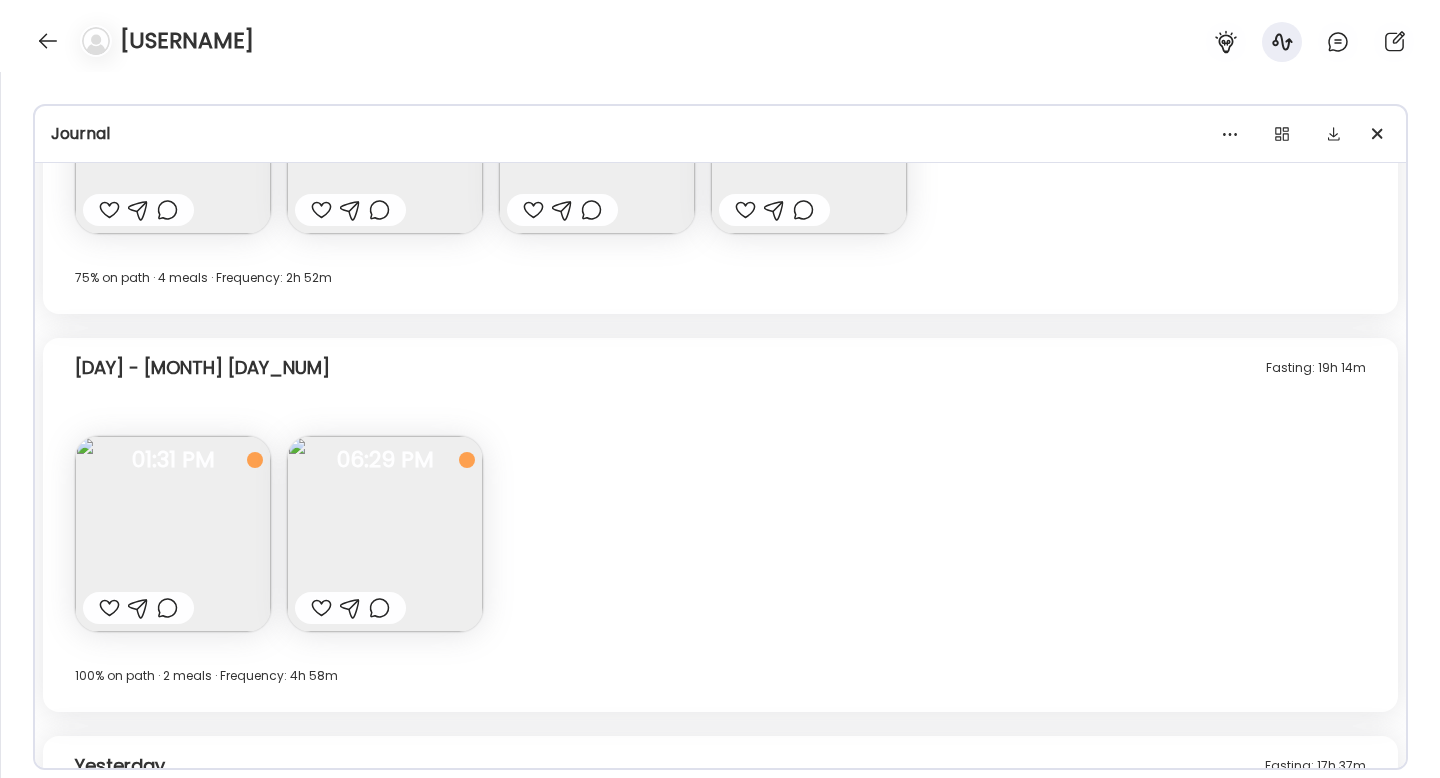 scroll, scrollTop: 9568, scrollLeft: 0, axis: vertical 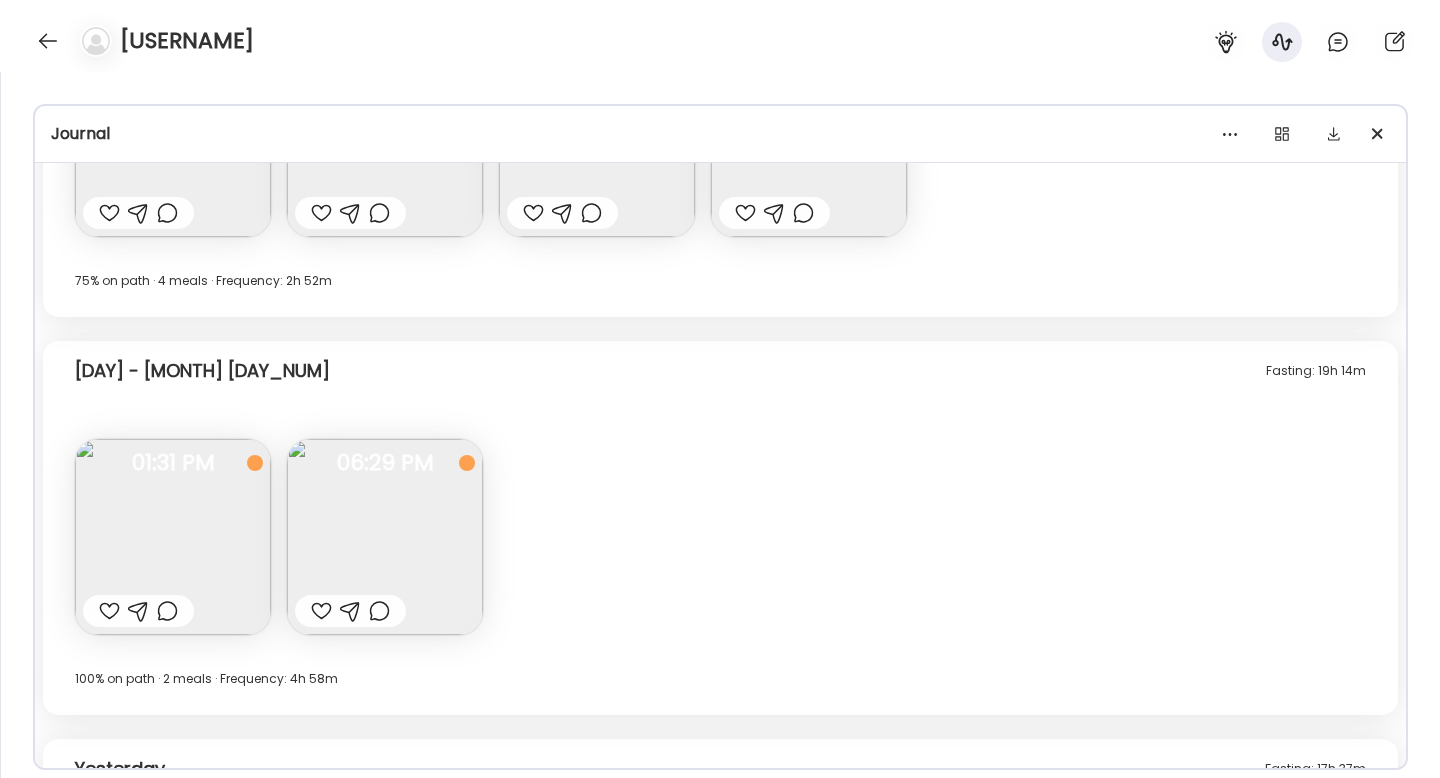 click at bounding box center (109, 611) 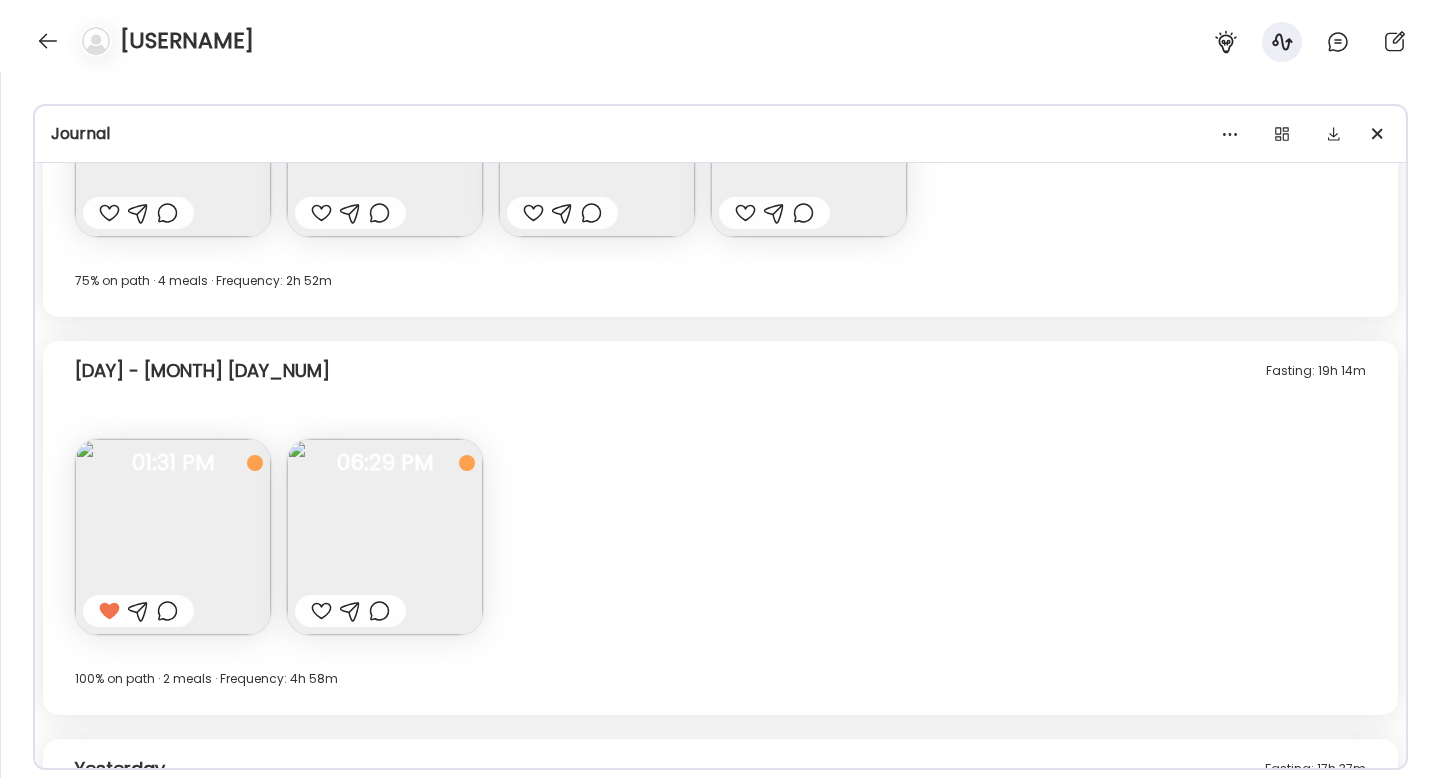 click at bounding box center (321, 611) 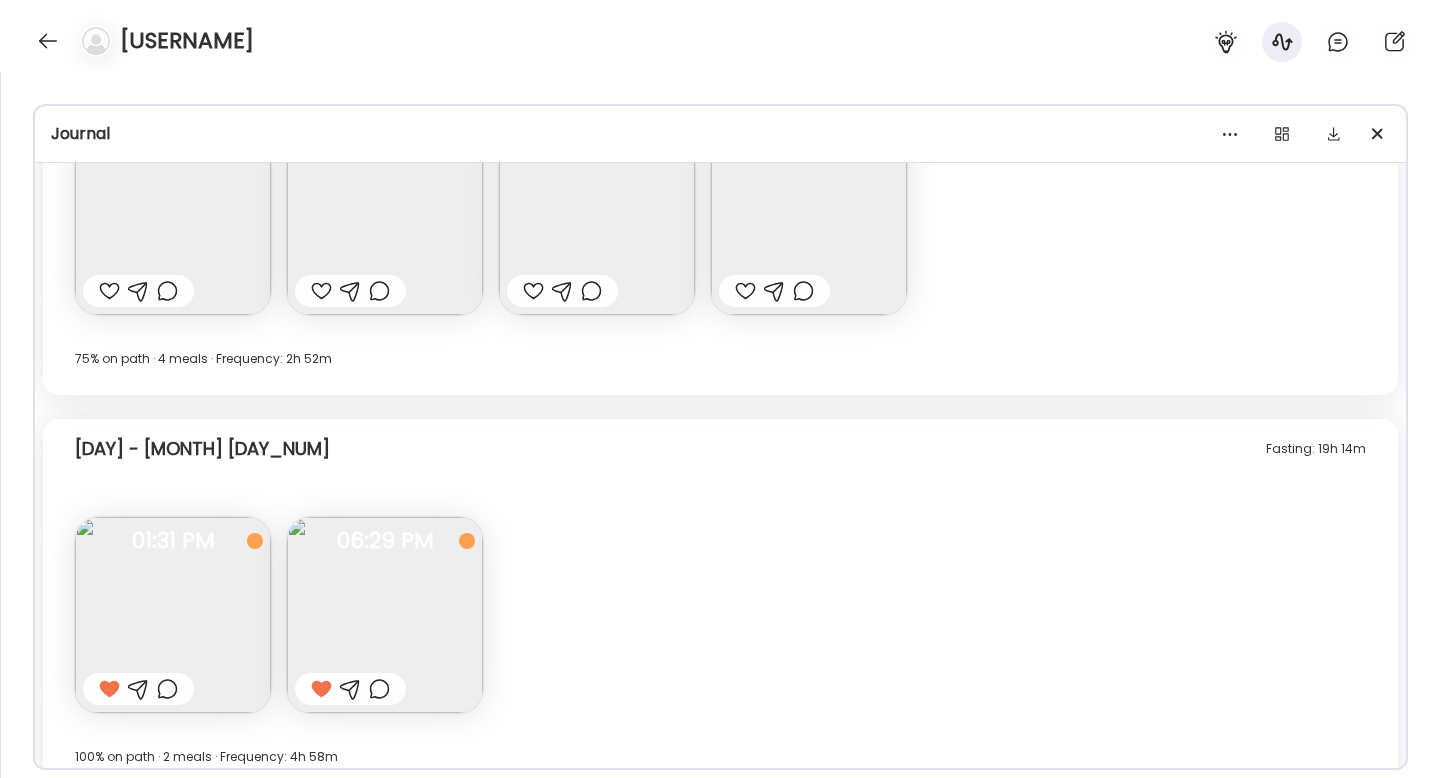 scroll, scrollTop: 9478, scrollLeft: 0, axis: vertical 